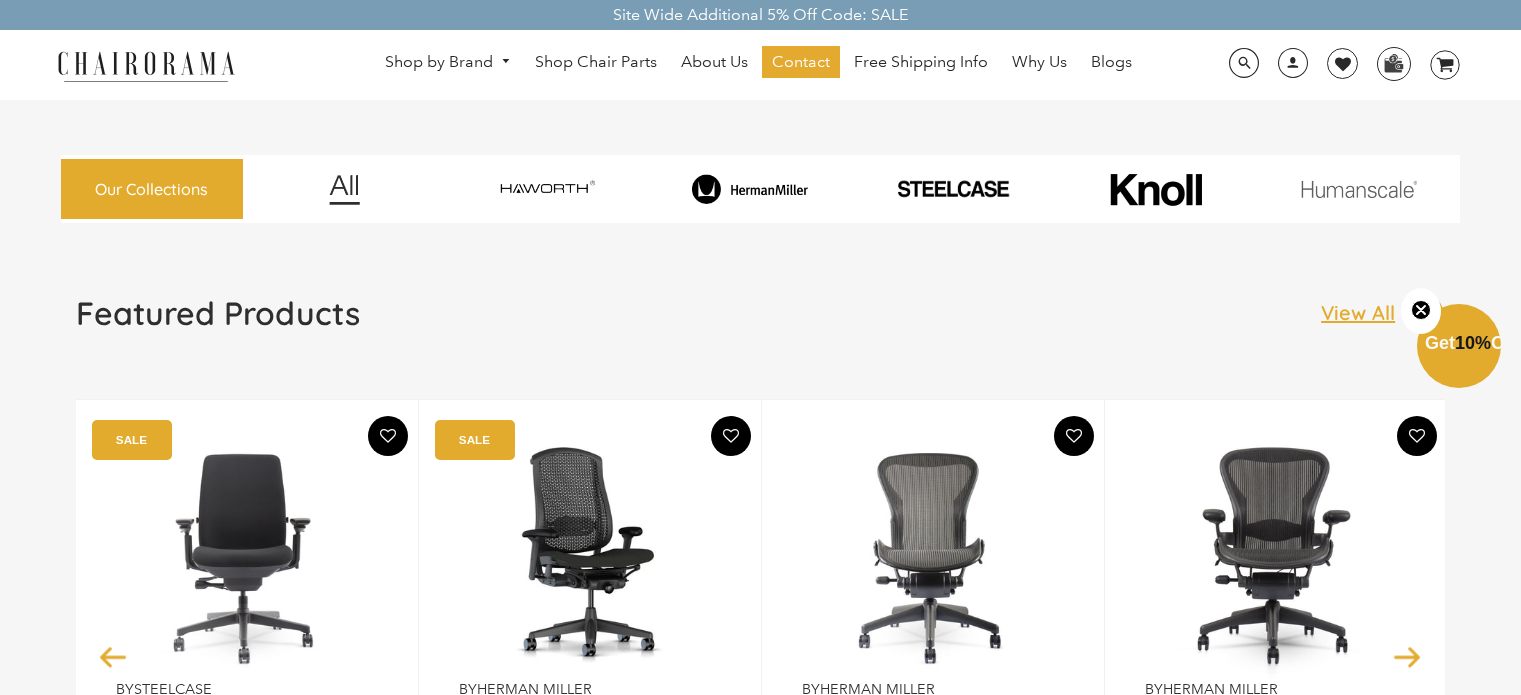 scroll, scrollTop: 0, scrollLeft: 0, axis: both 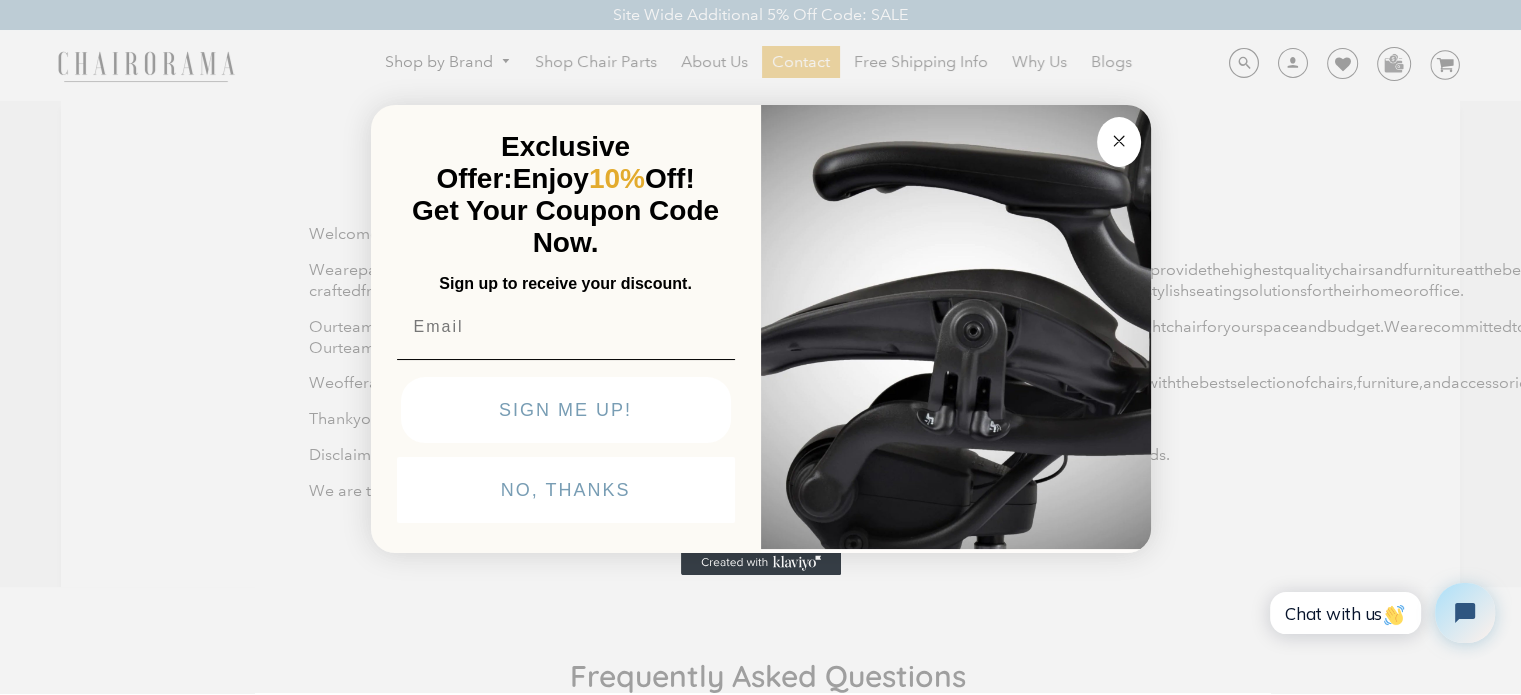 click on "Close dialog" at bounding box center [1119, 142] 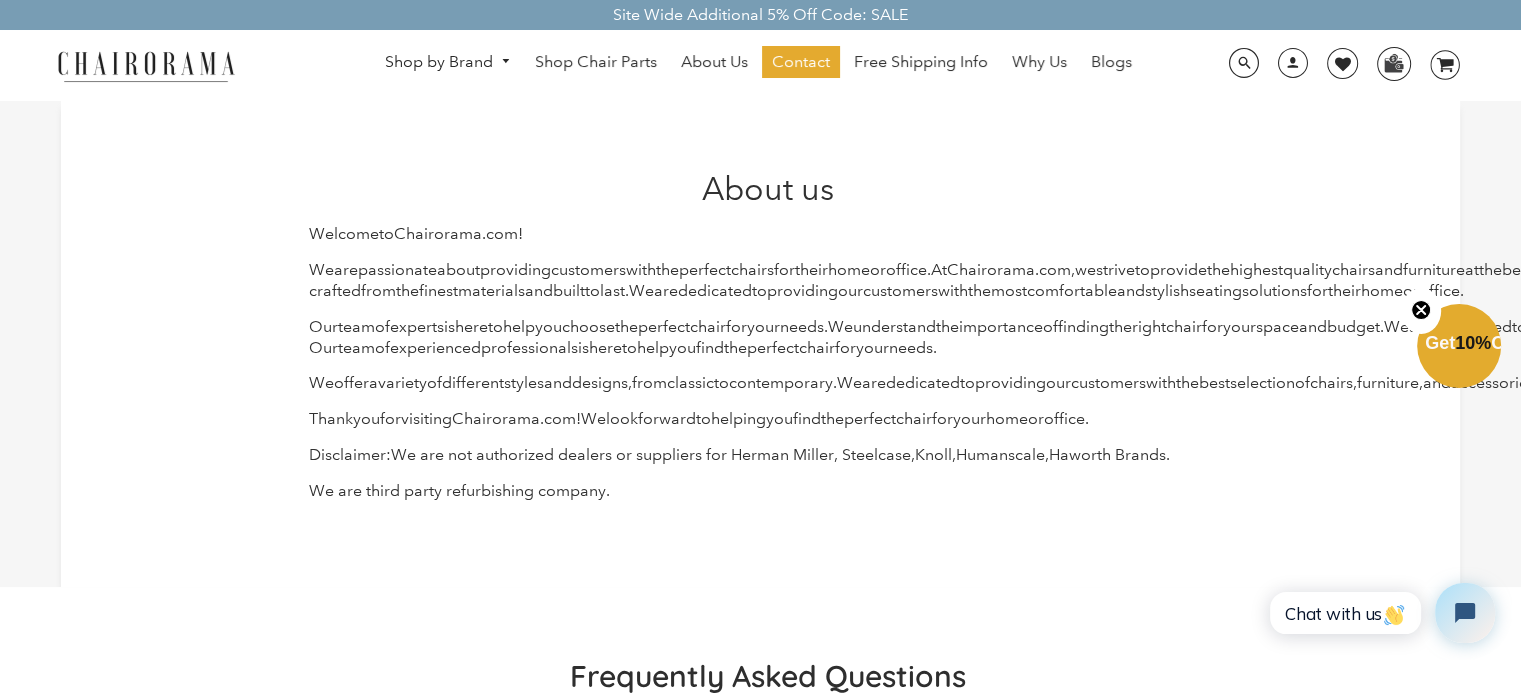 scroll, scrollTop: 0, scrollLeft: 0, axis: both 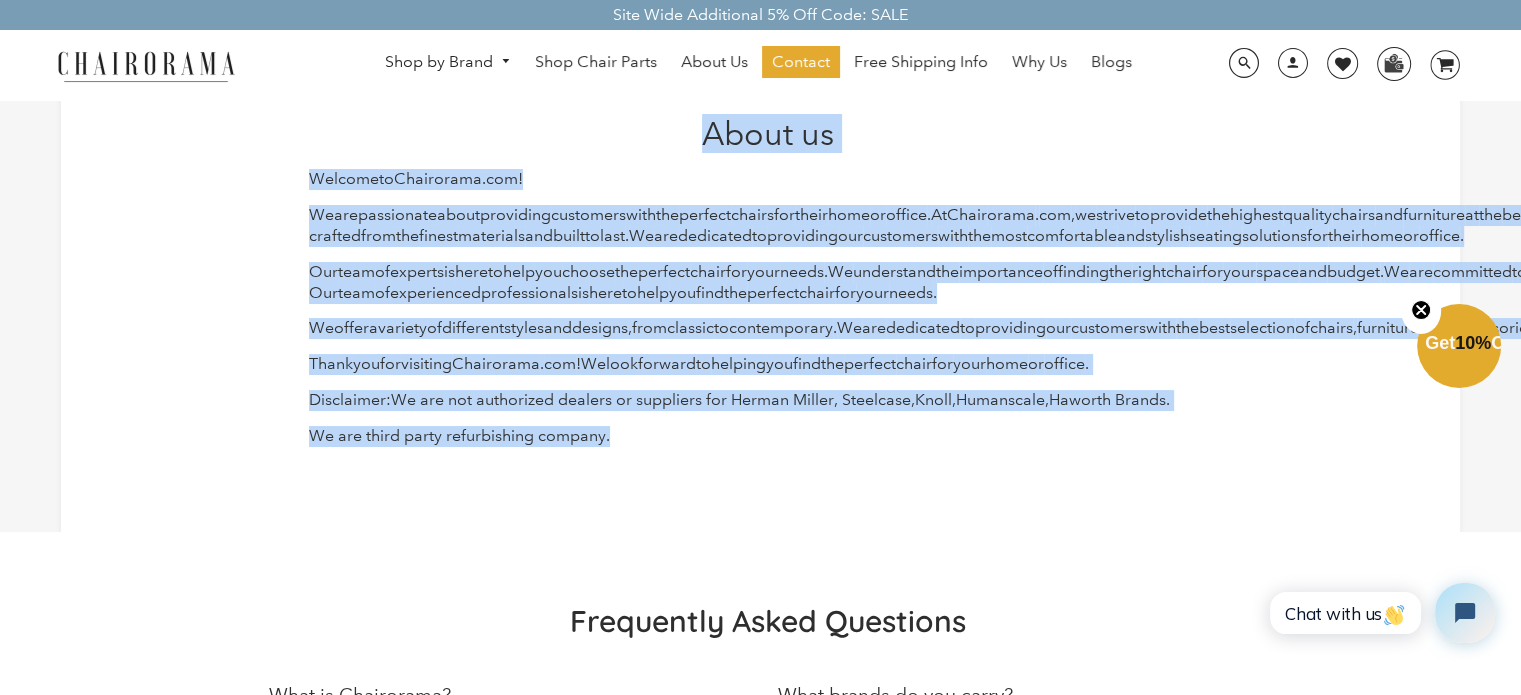 drag, startPoint x: 667, startPoint y: 176, endPoint x: 1144, endPoint y: 574, distance: 621.23505 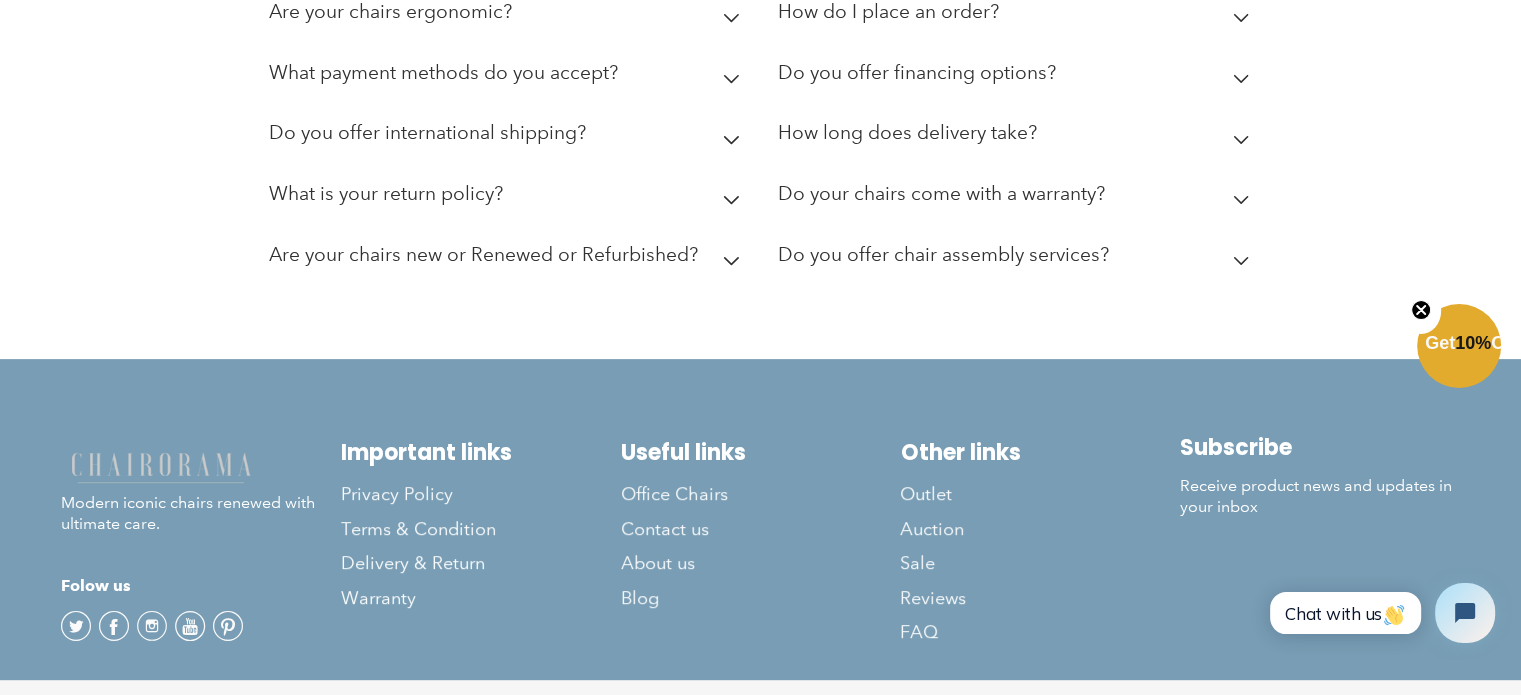 scroll, scrollTop: 798, scrollLeft: 0, axis: vertical 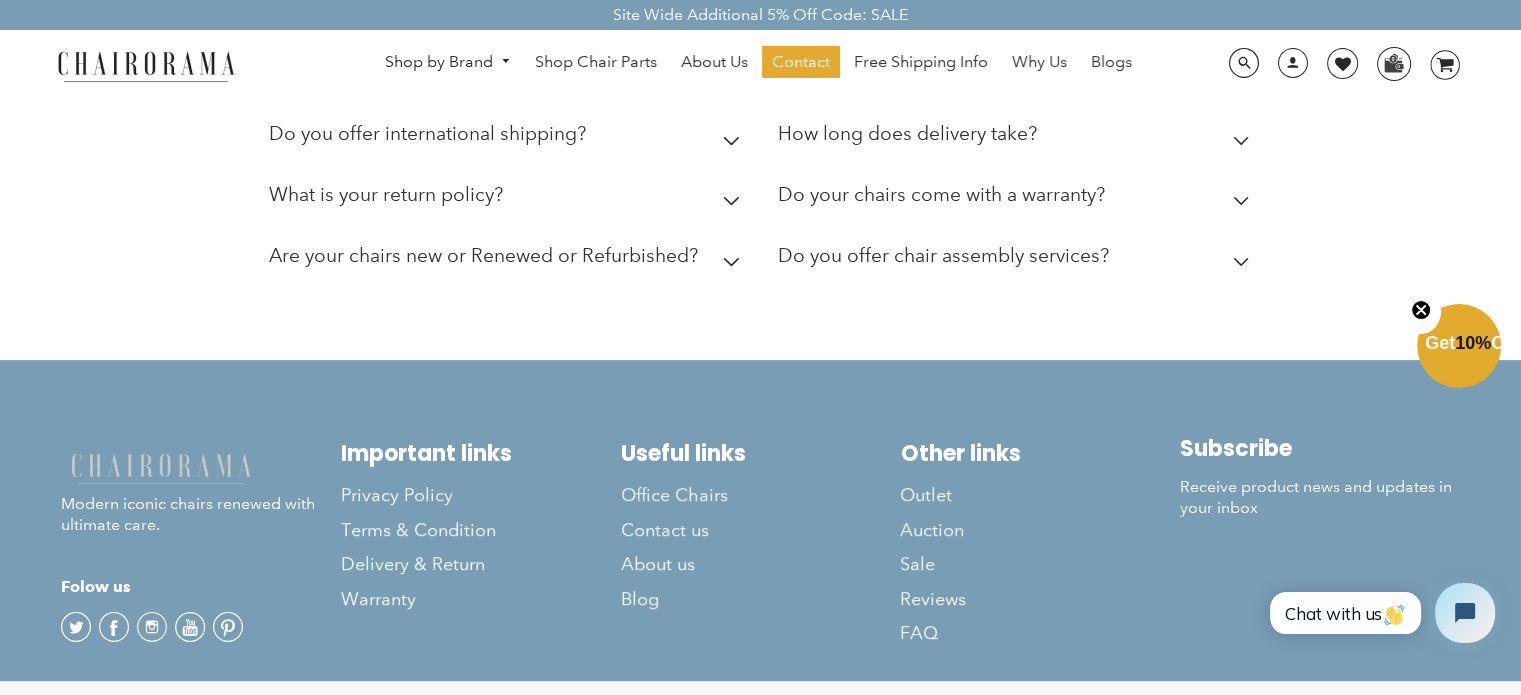 click 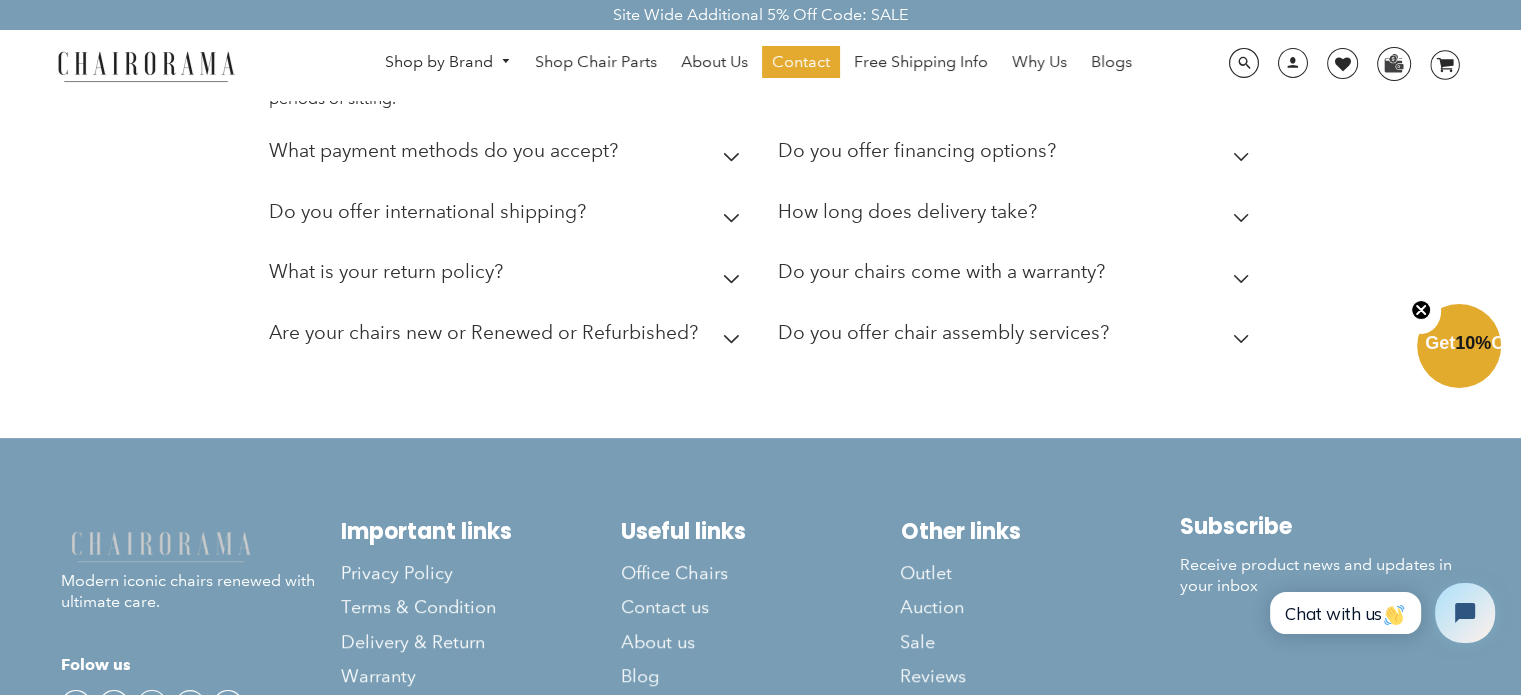 click 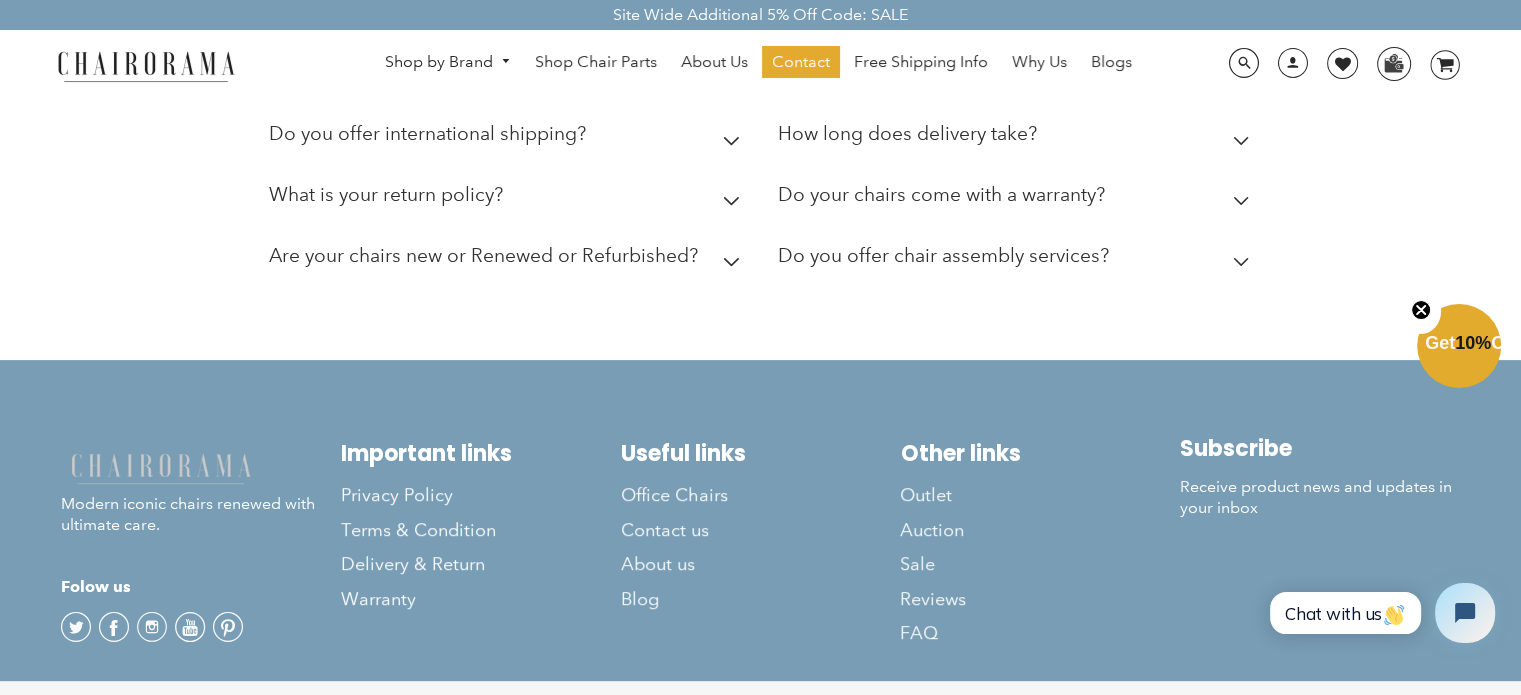 click on "How do I place an order?" at bounding box center [888, 12] 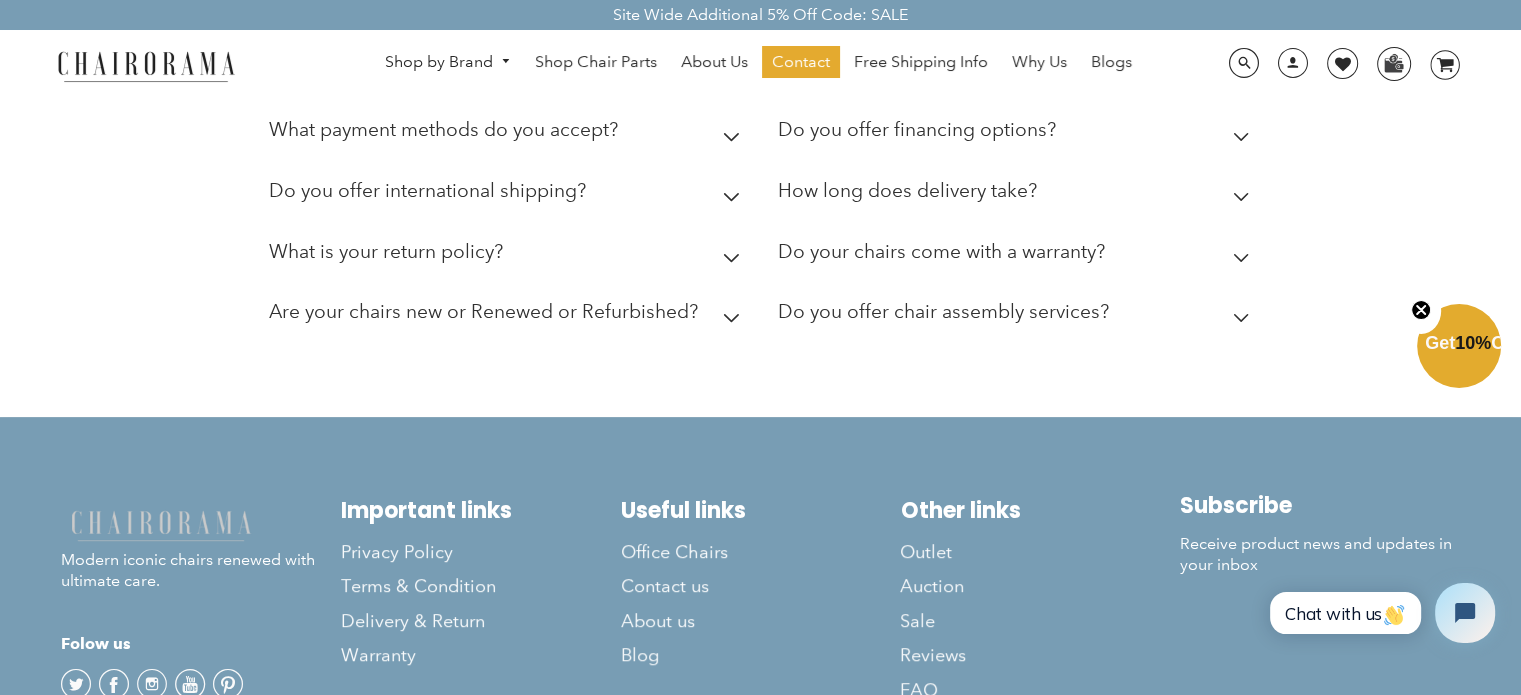 click on "How do I place an order?" at bounding box center (1018, 17) 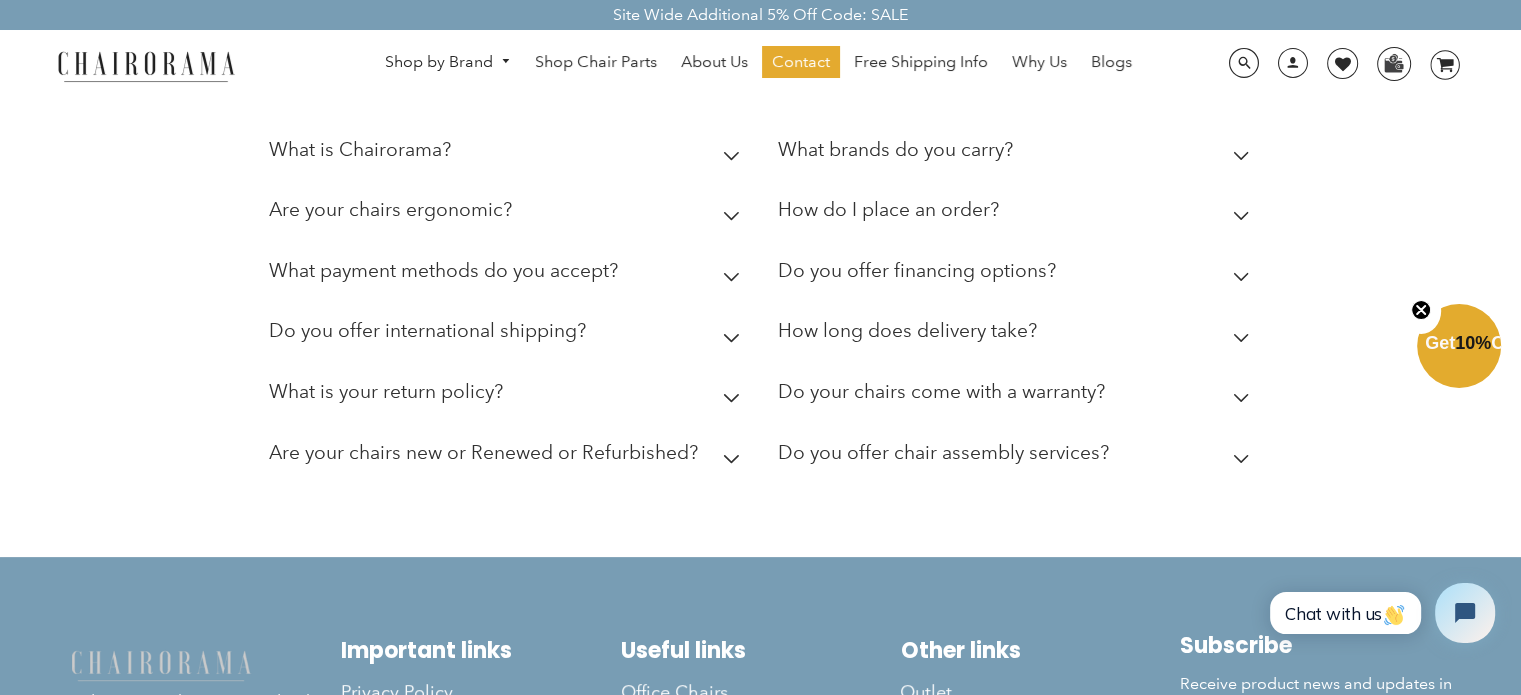 scroll, scrollTop: 591, scrollLeft: 0, axis: vertical 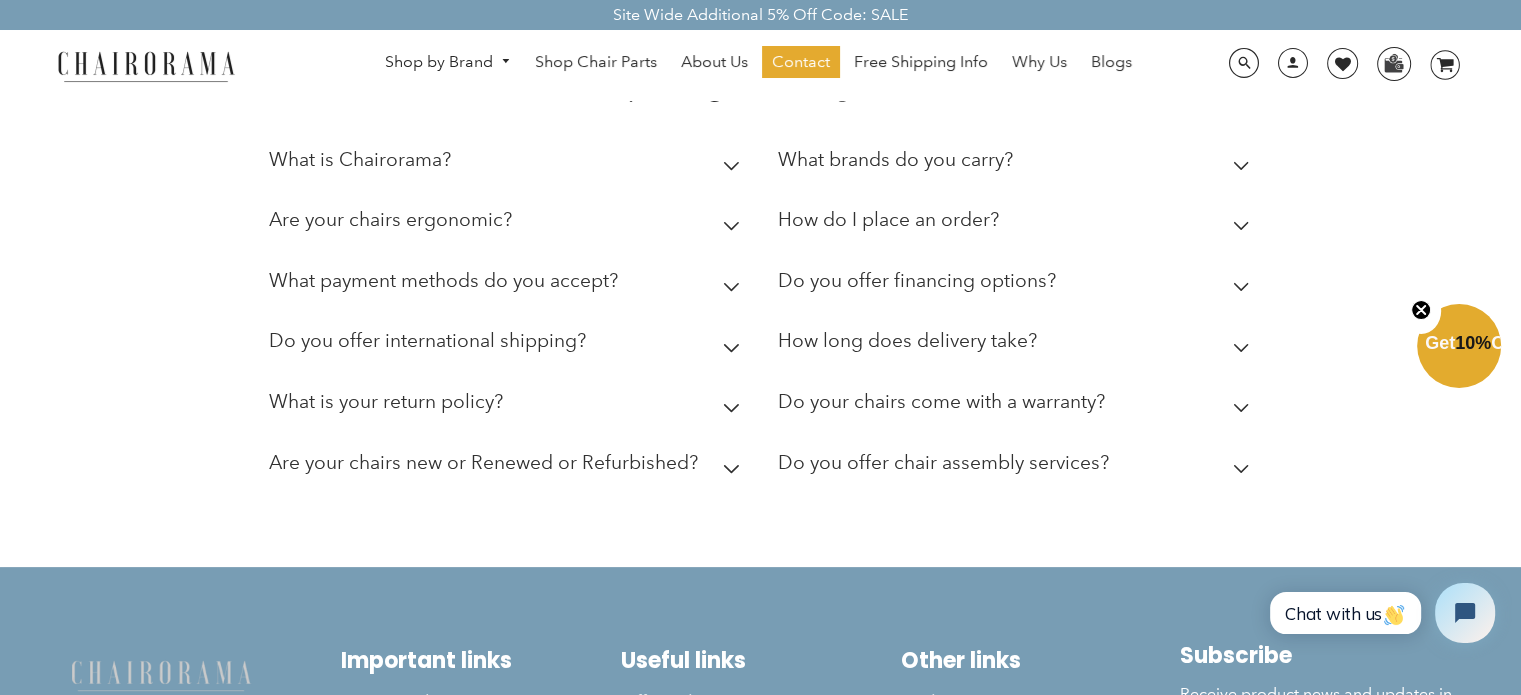 click on "What is Chairorama?" at bounding box center (508, 164) 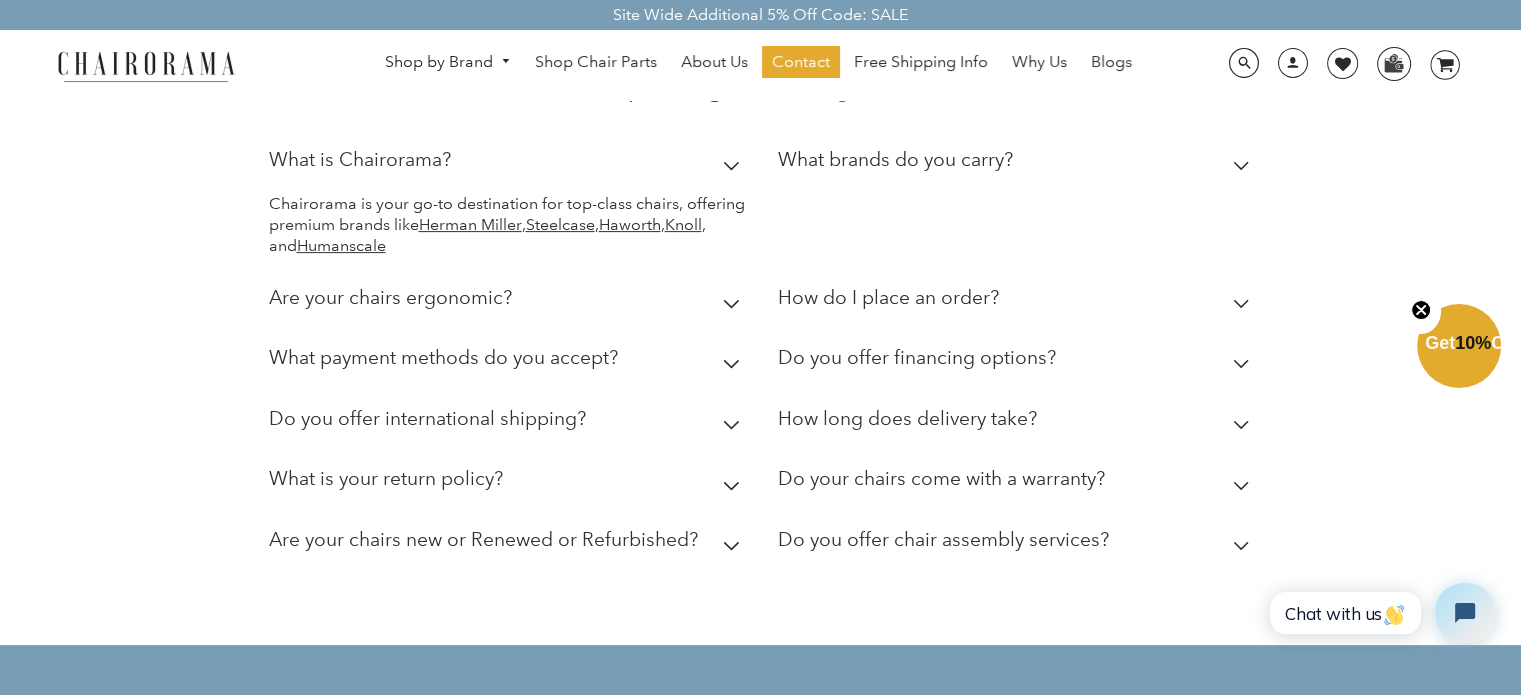 click on "What is Chairorama?" at bounding box center (508, 164) 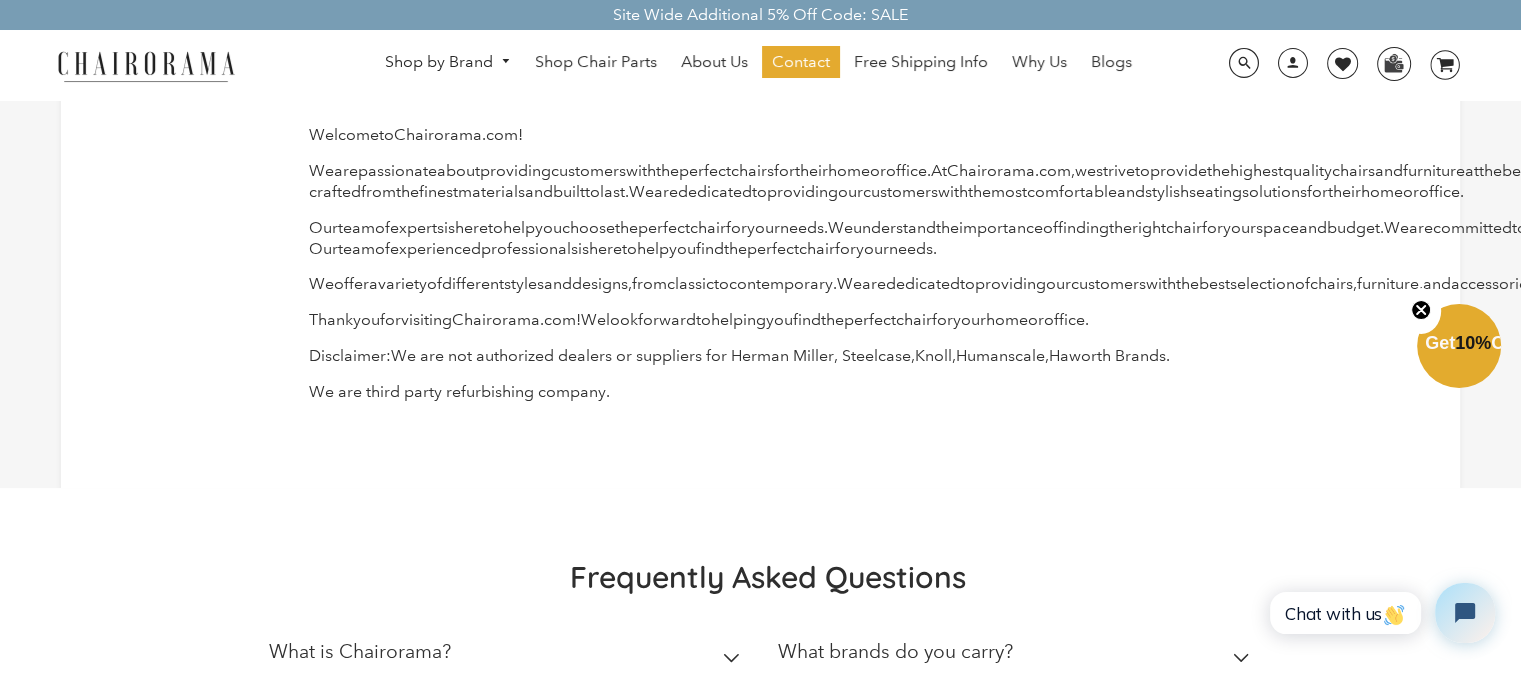 scroll, scrollTop: 0, scrollLeft: 0, axis: both 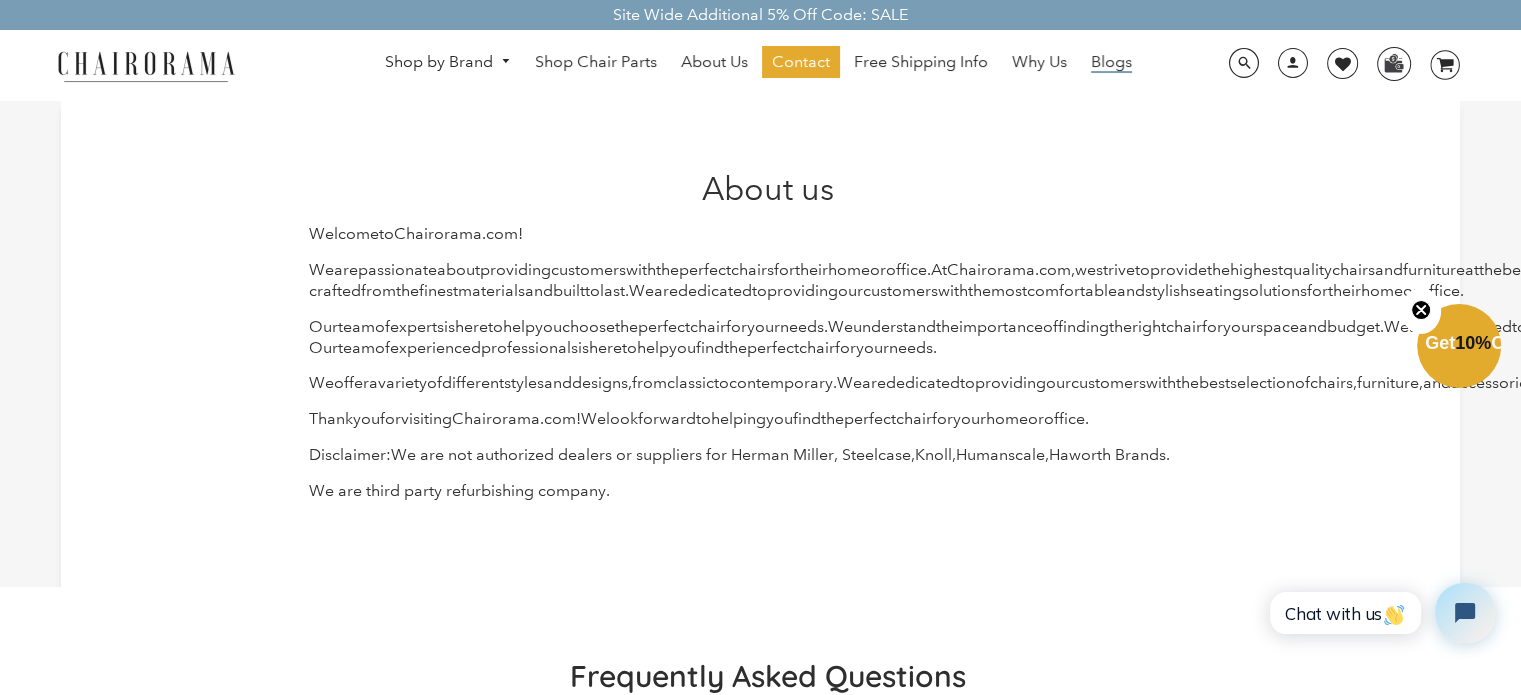 click on "Blogs" at bounding box center (1111, 62) 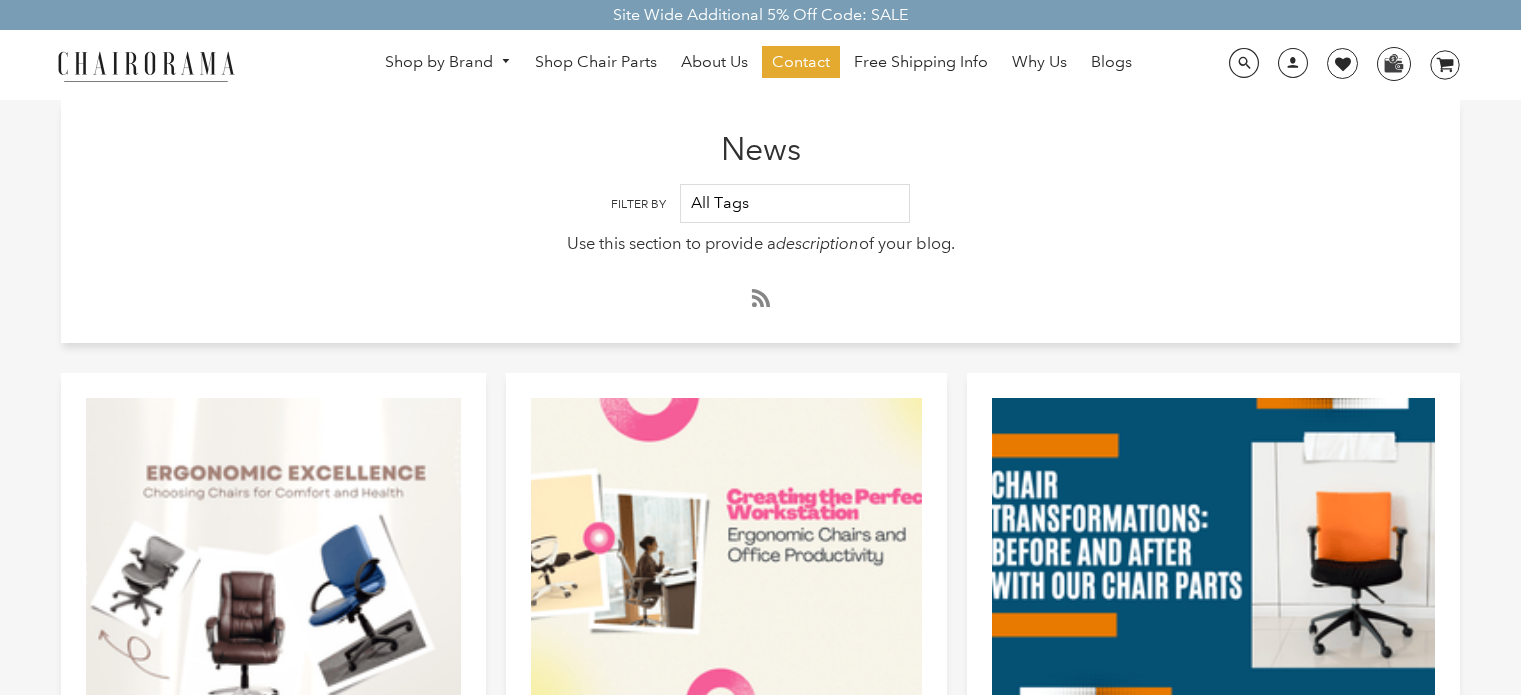 scroll, scrollTop: 0, scrollLeft: 0, axis: both 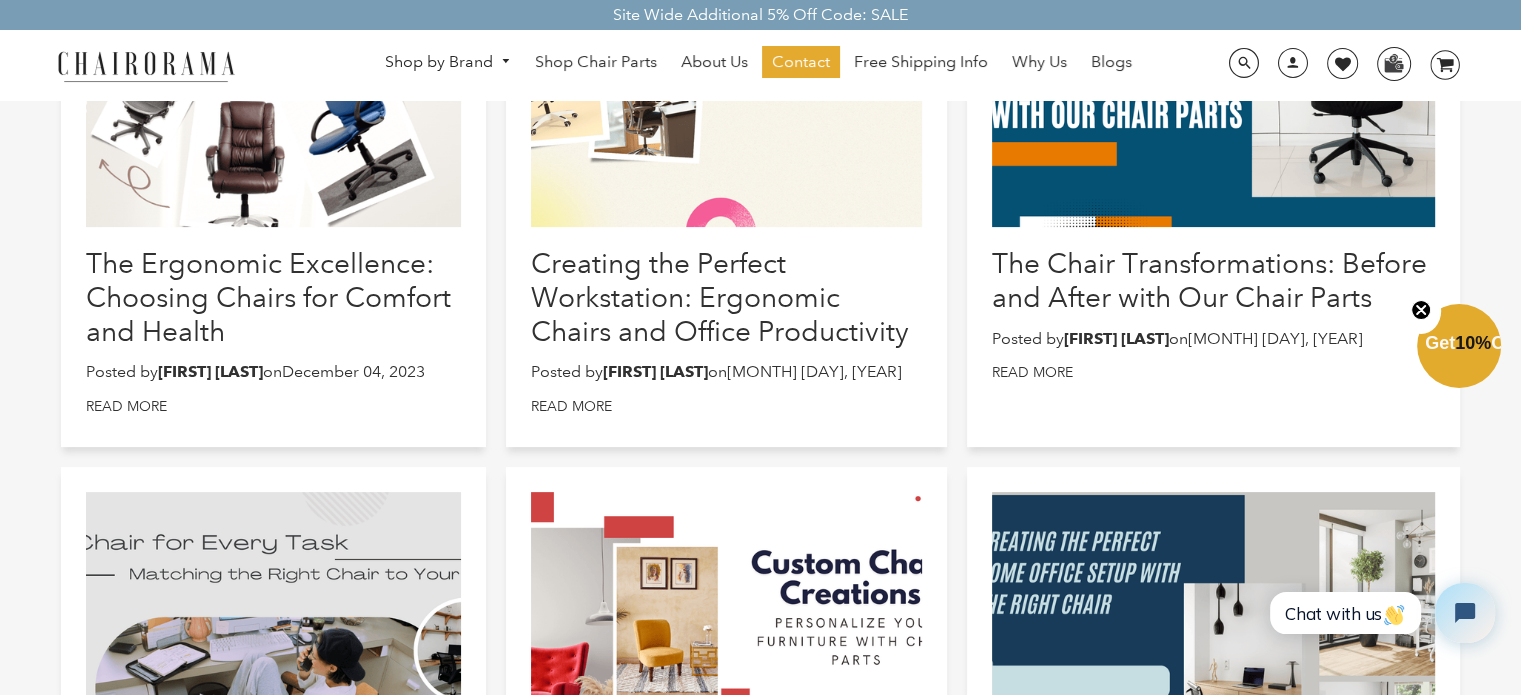 click 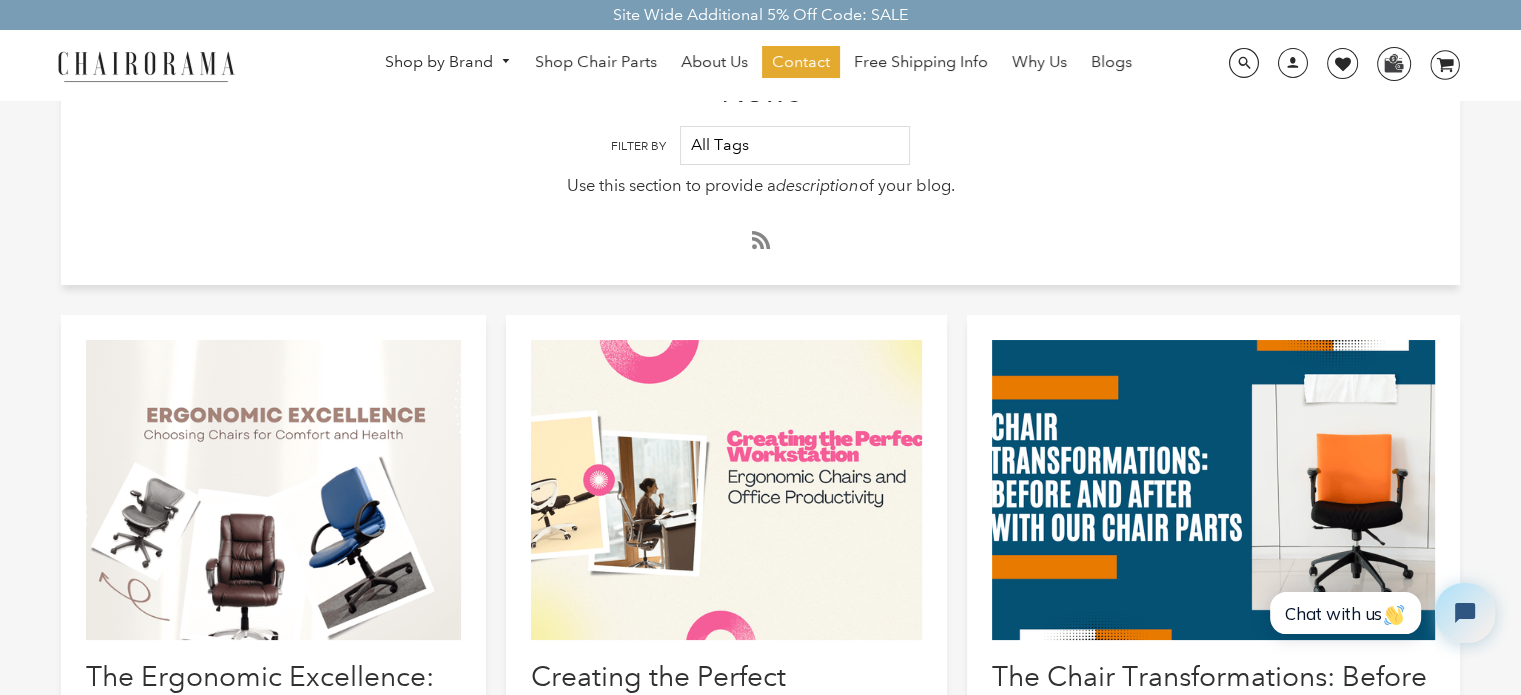 scroll, scrollTop: 0, scrollLeft: 0, axis: both 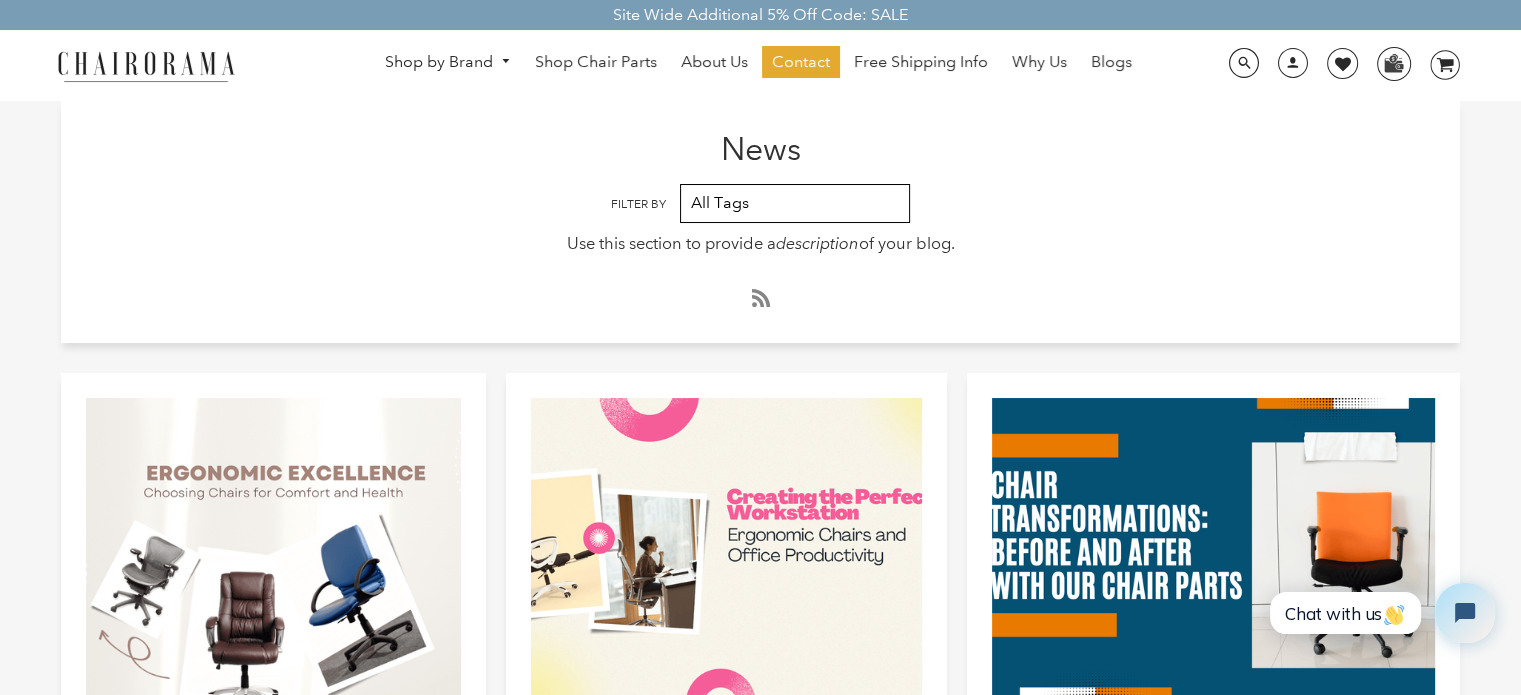 click on "All Tags
aeron
Ergonomic
ergonomic chair
haworth
Herman Miller
office chair
Office chairs
Refurbished Office Chairs
Renewed Office Chairs
setu
steelcase
think chair
zody" at bounding box center [795, 203] 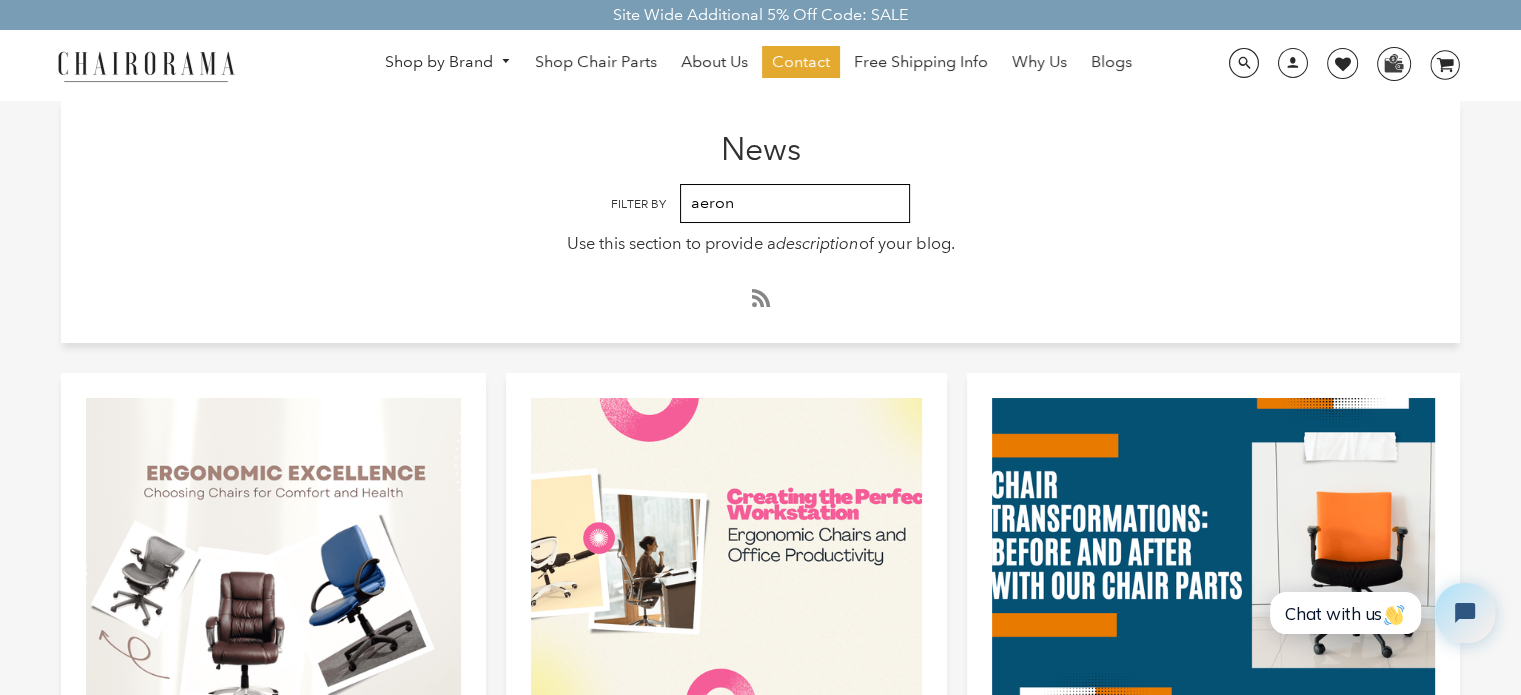 click on "All Tags
aeron
Ergonomic
ergonomic chair
haworth
Herman Miller
office chair
Office chairs
Refurbished Office Chairs
Renewed Office Chairs
setu
steelcase
think chair
zody" at bounding box center [795, 203] 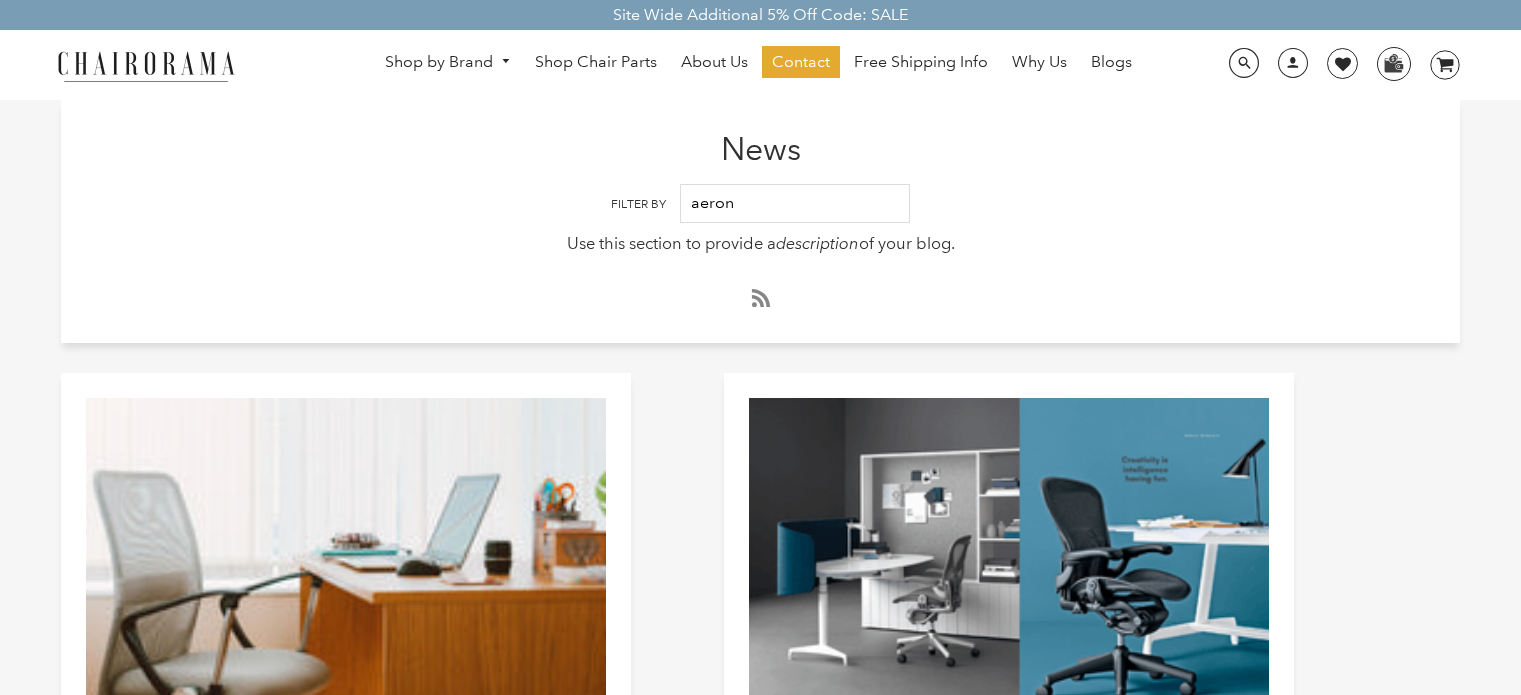 scroll, scrollTop: 0, scrollLeft: 0, axis: both 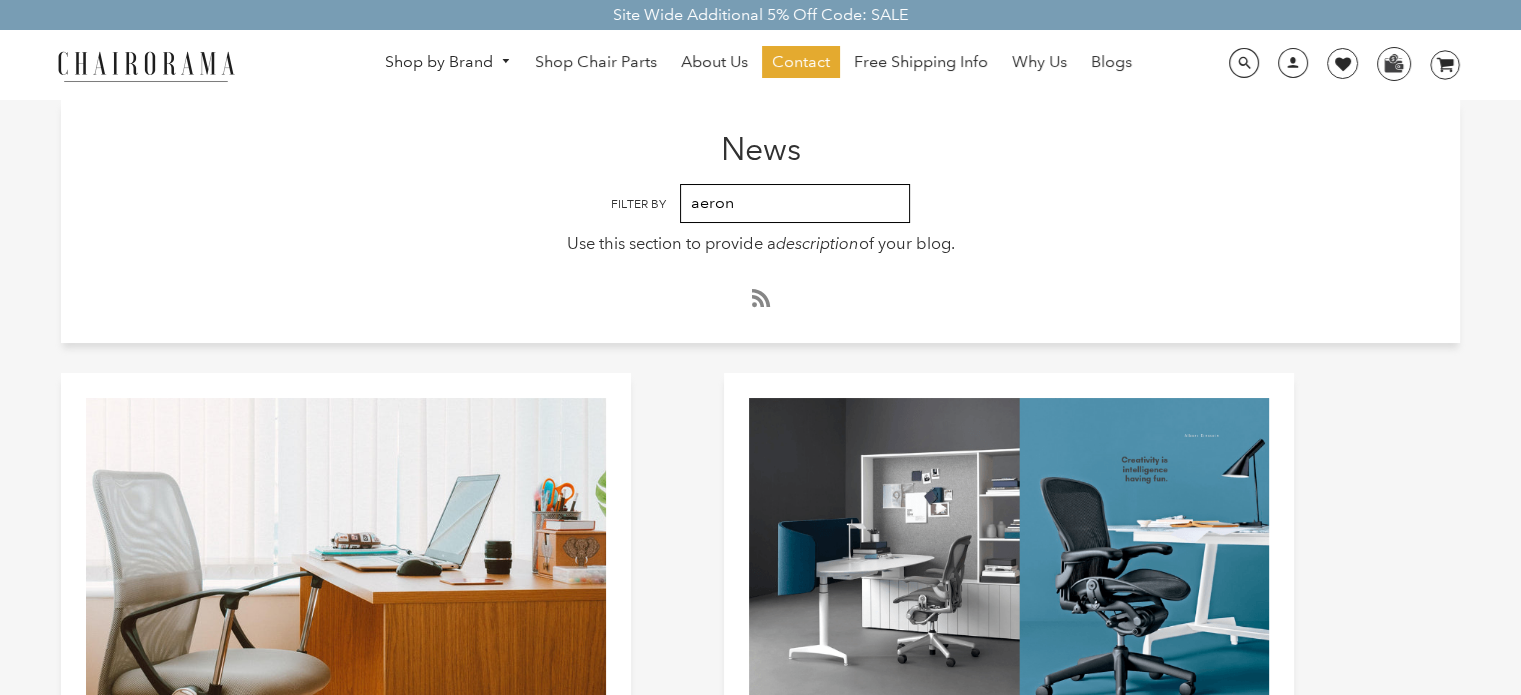 click on "All Tags
aeron
Ergonomic
ergonomic chair
haworth
Herman Miller
office chair
Office chairs
Refurbished Office Chairs
Renewed Office Chairs
setu
steelcase
think chair
zody" at bounding box center [795, 203] 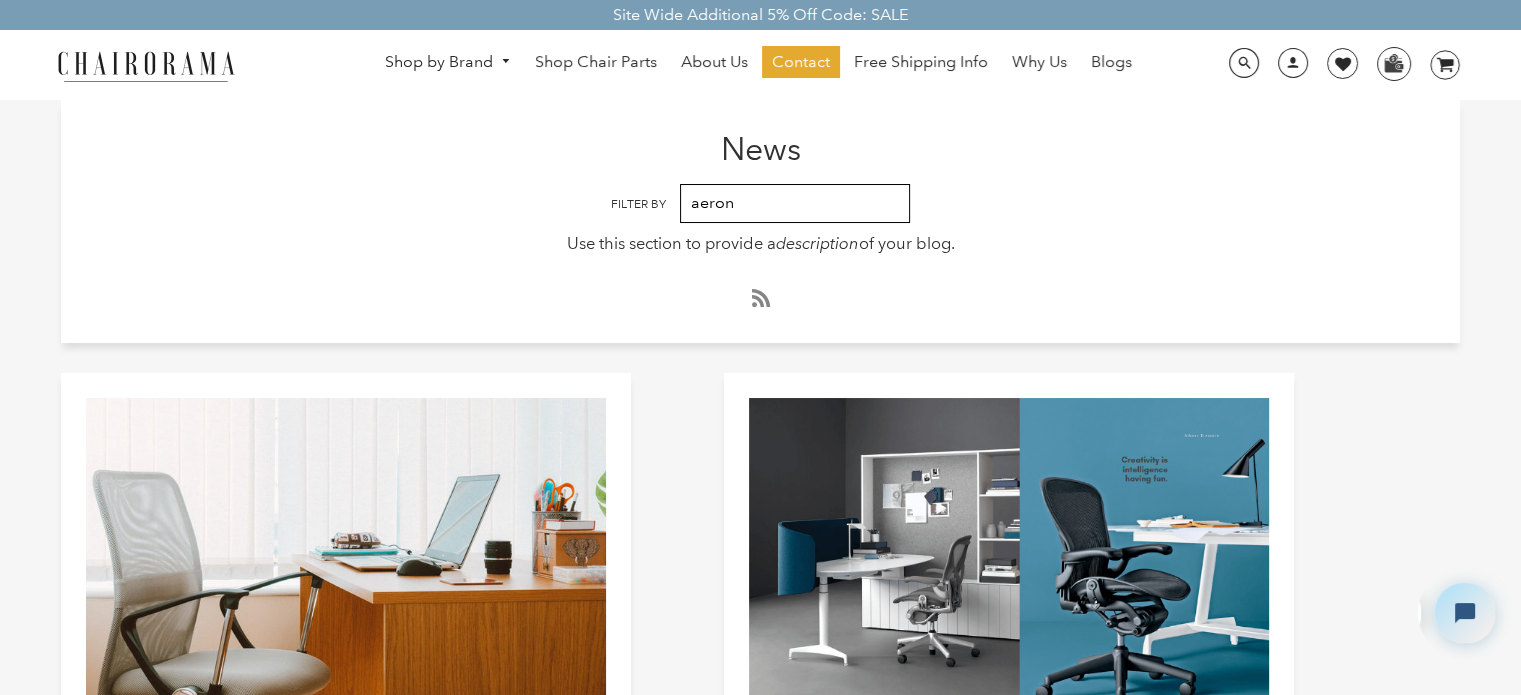 scroll, scrollTop: 0, scrollLeft: 0, axis: both 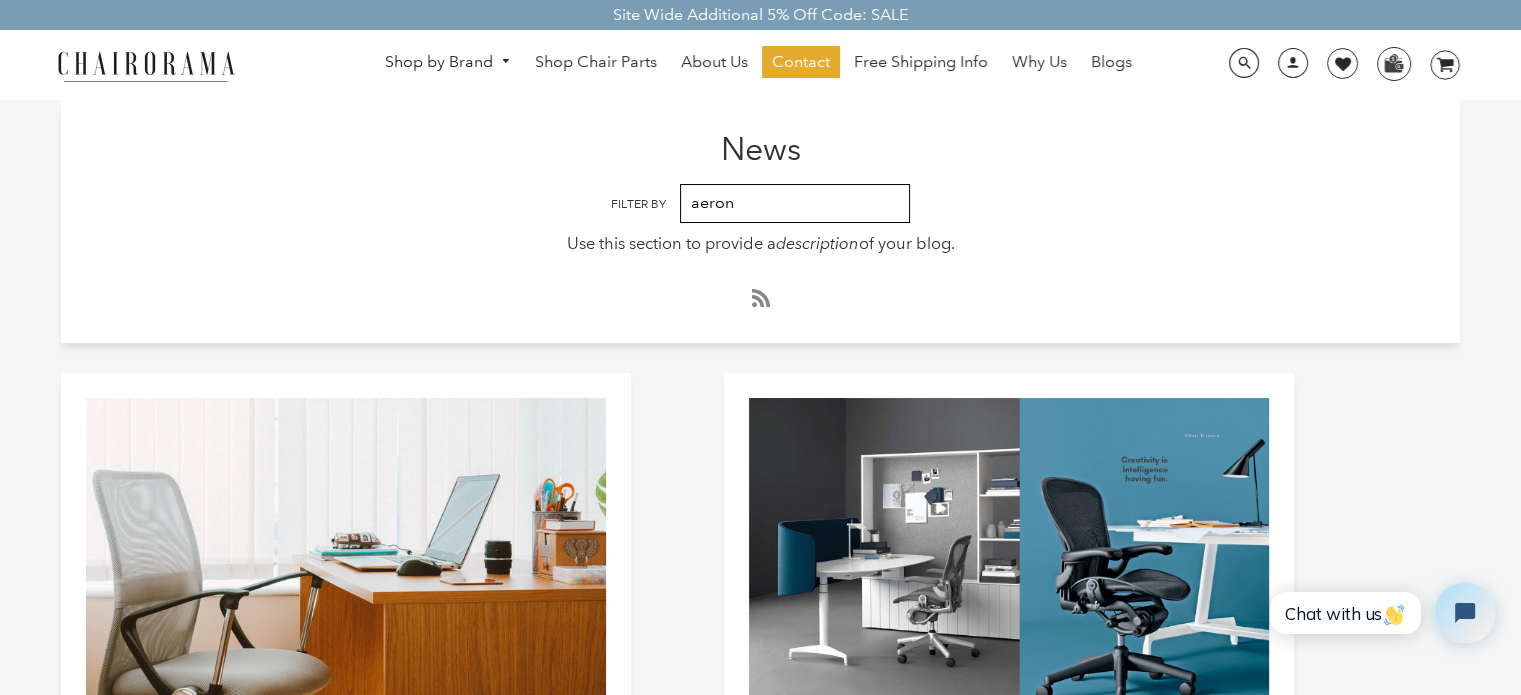 select on "/blogs/news" 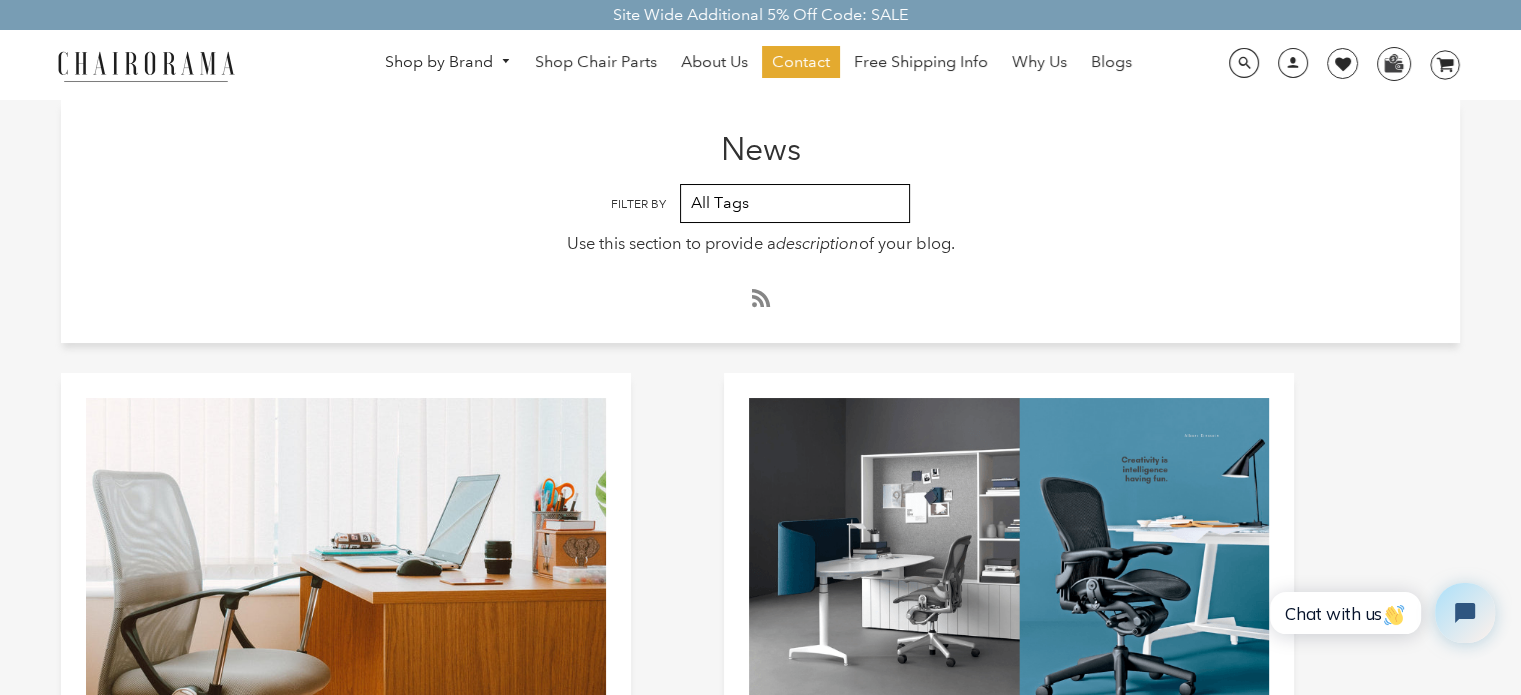 click on "All Tags
aeron
Ergonomic
ergonomic chair
haworth
Herman Miller
office chair
Office chairs
Refurbished Office Chairs
Renewed Office Chairs
setu
steelcase
think chair
zody" at bounding box center (795, 203) 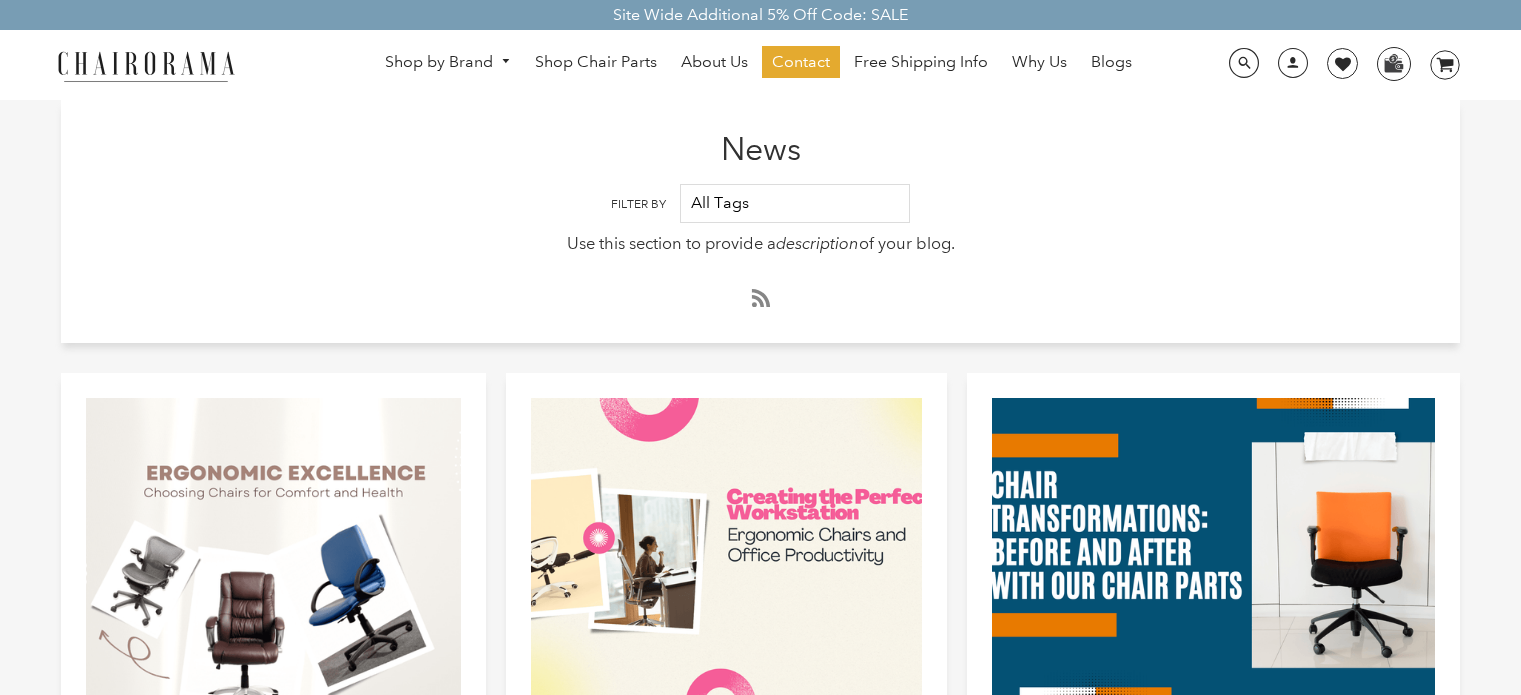 scroll, scrollTop: 364, scrollLeft: 0, axis: vertical 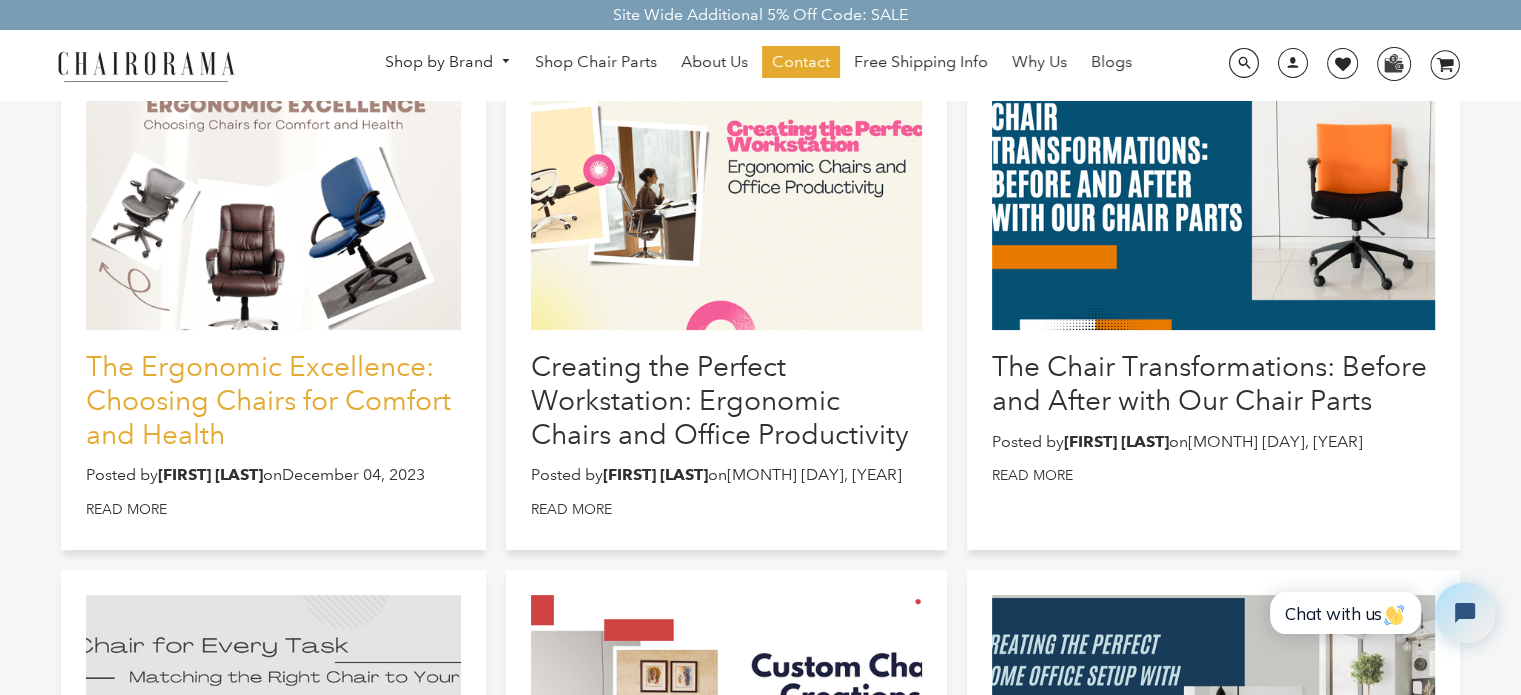 click on "The Ergonomic Excellence: Choosing Chairs for Comfort and Health" at bounding box center (268, 400) 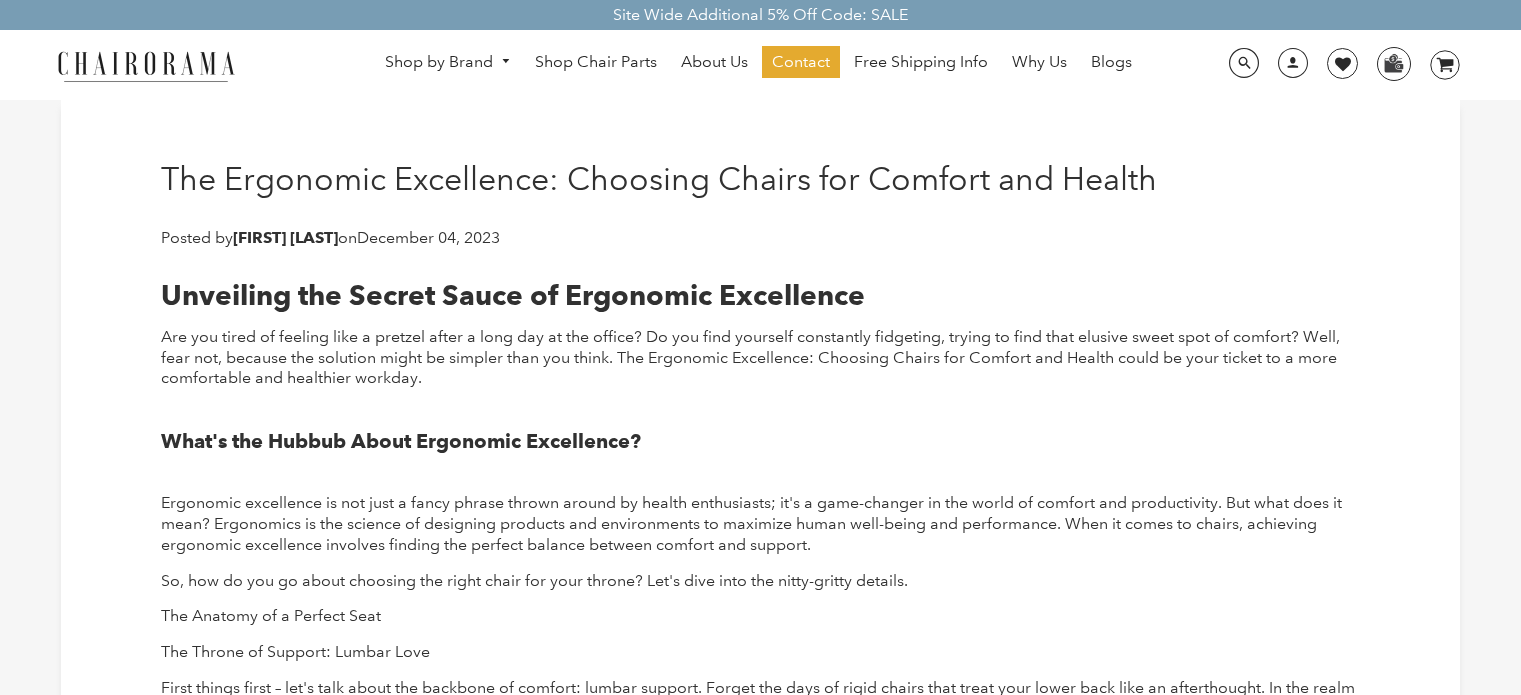 scroll, scrollTop: 180, scrollLeft: 0, axis: vertical 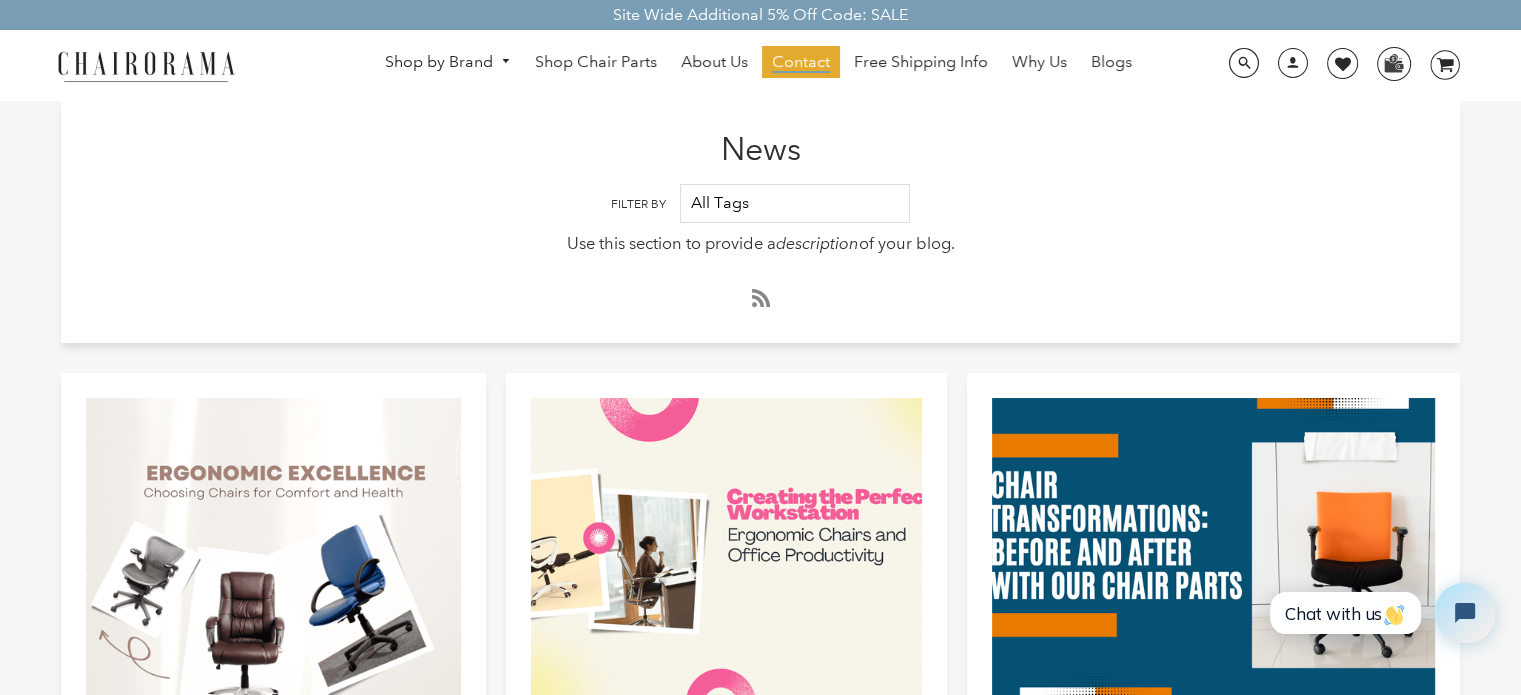 click on "Contact" at bounding box center [801, 62] 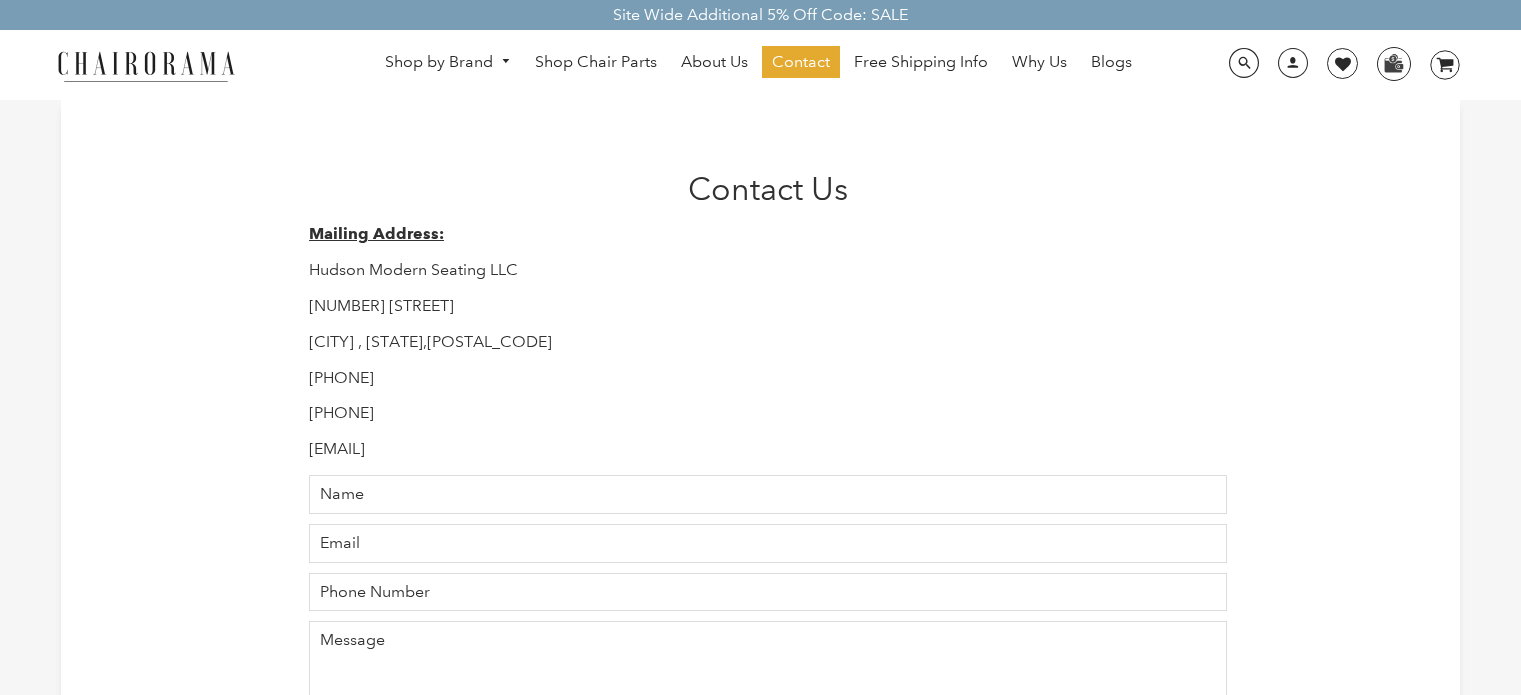 scroll, scrollTop: 0, scrollLeft: 0, axis: both 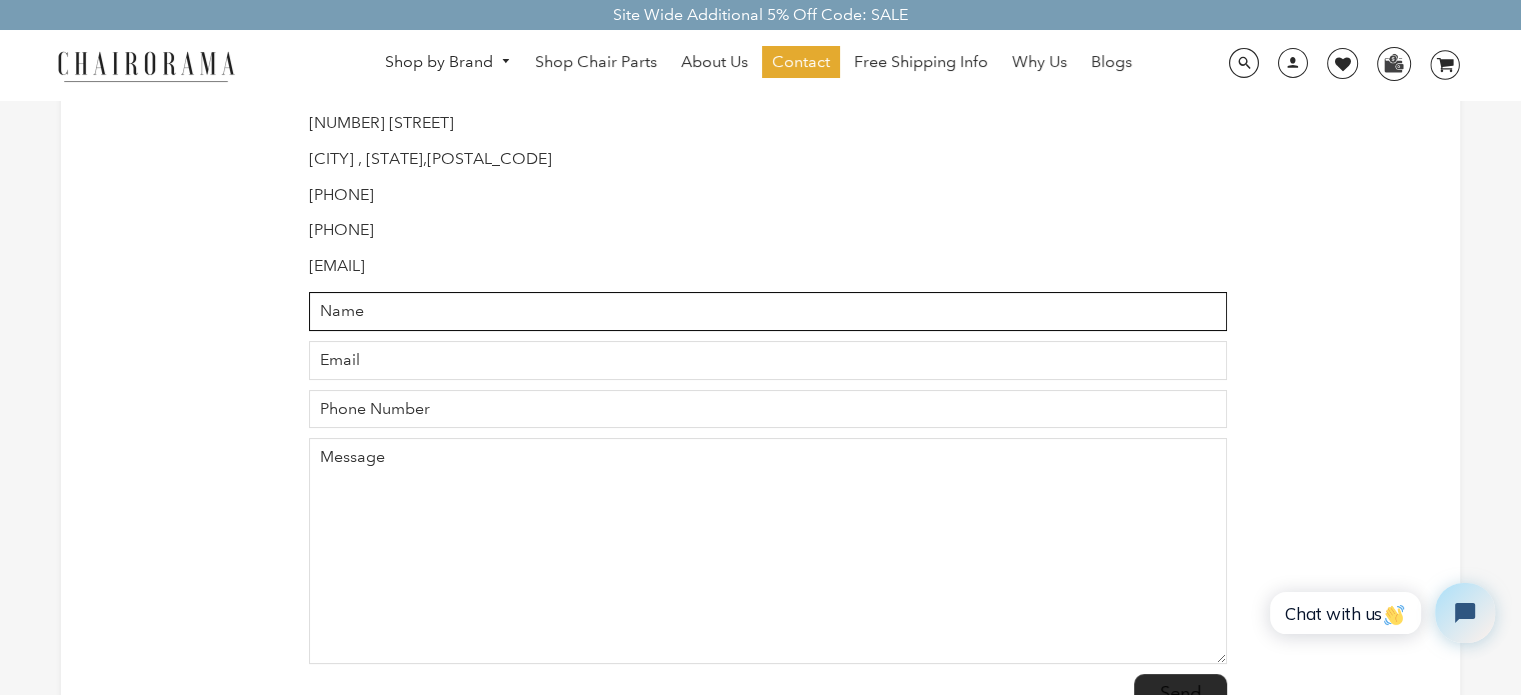 click on "[NAME]" at bounding box center [768, 311] 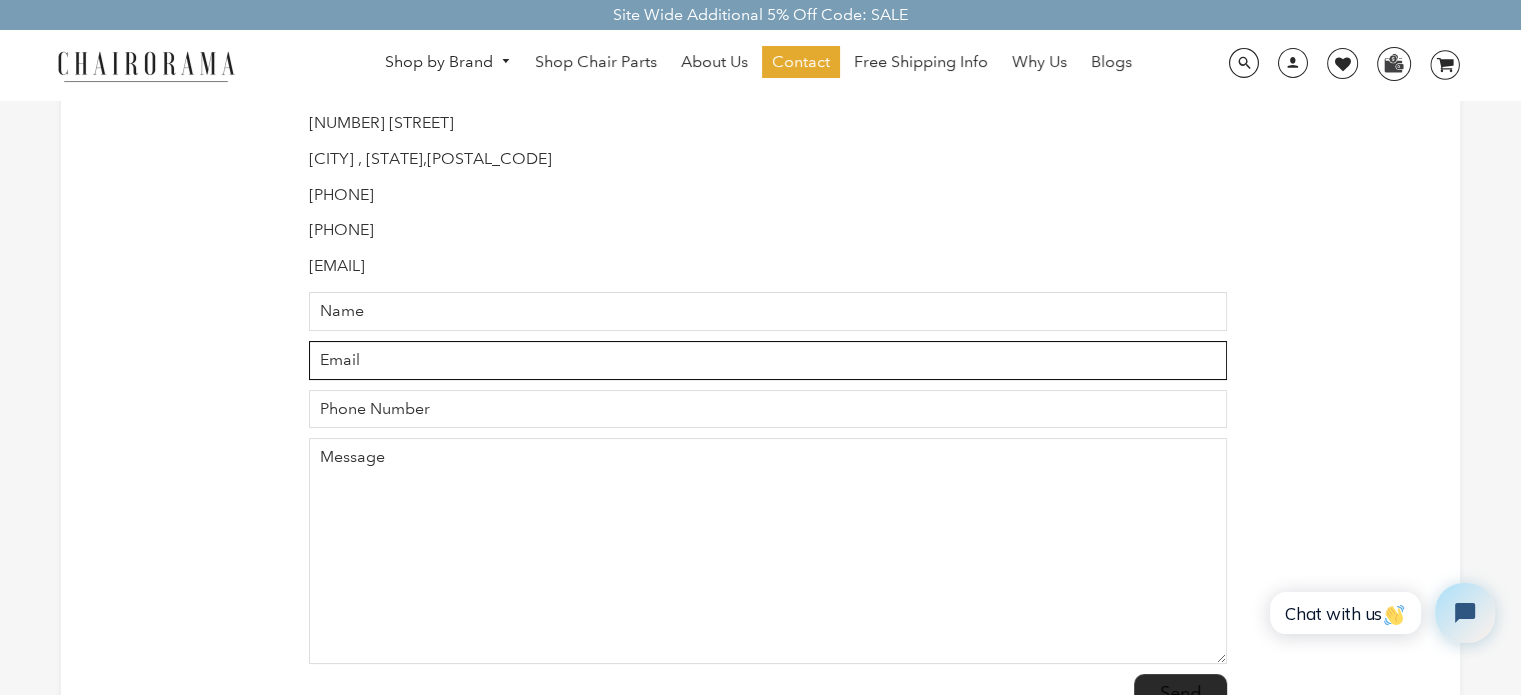 click on "[EMAIL]" at bounding box center (768, 360) 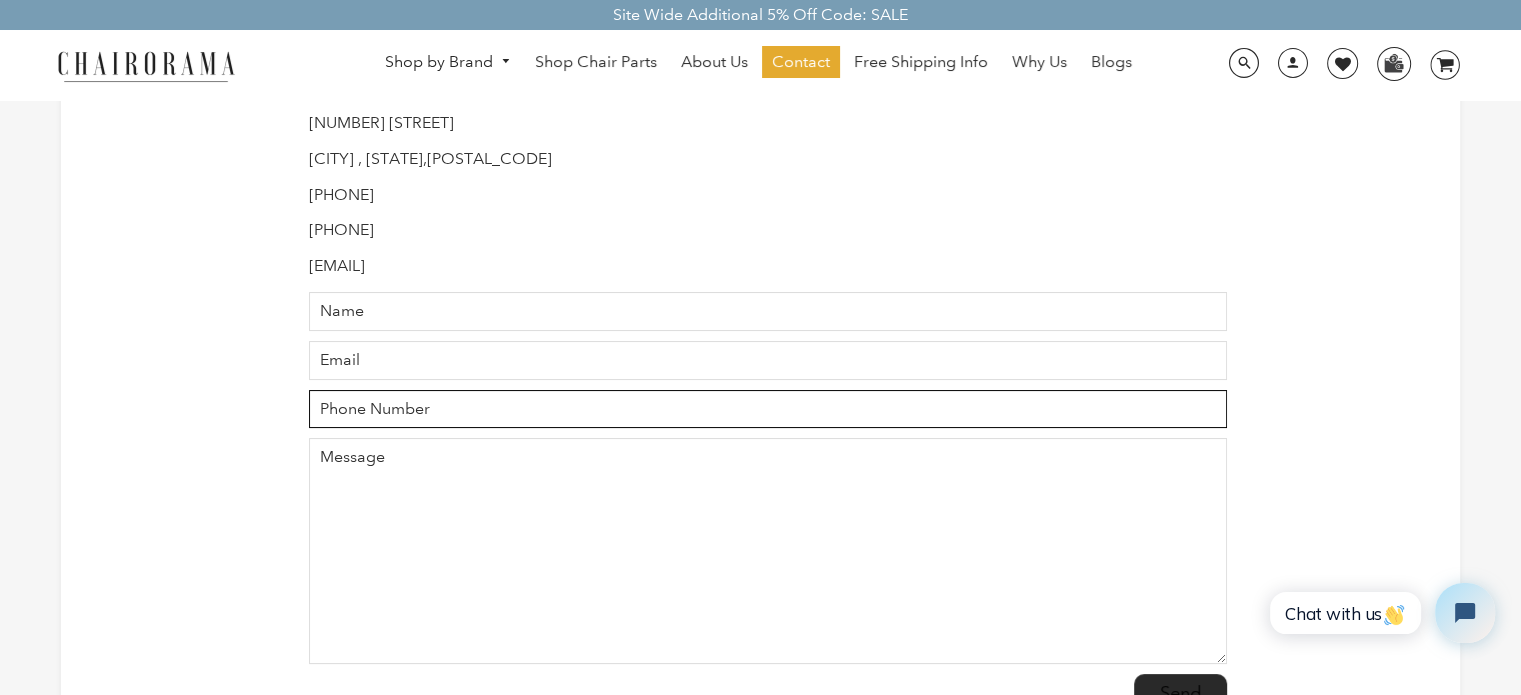 click on "Phone Number" at bounding box center [768, 409] 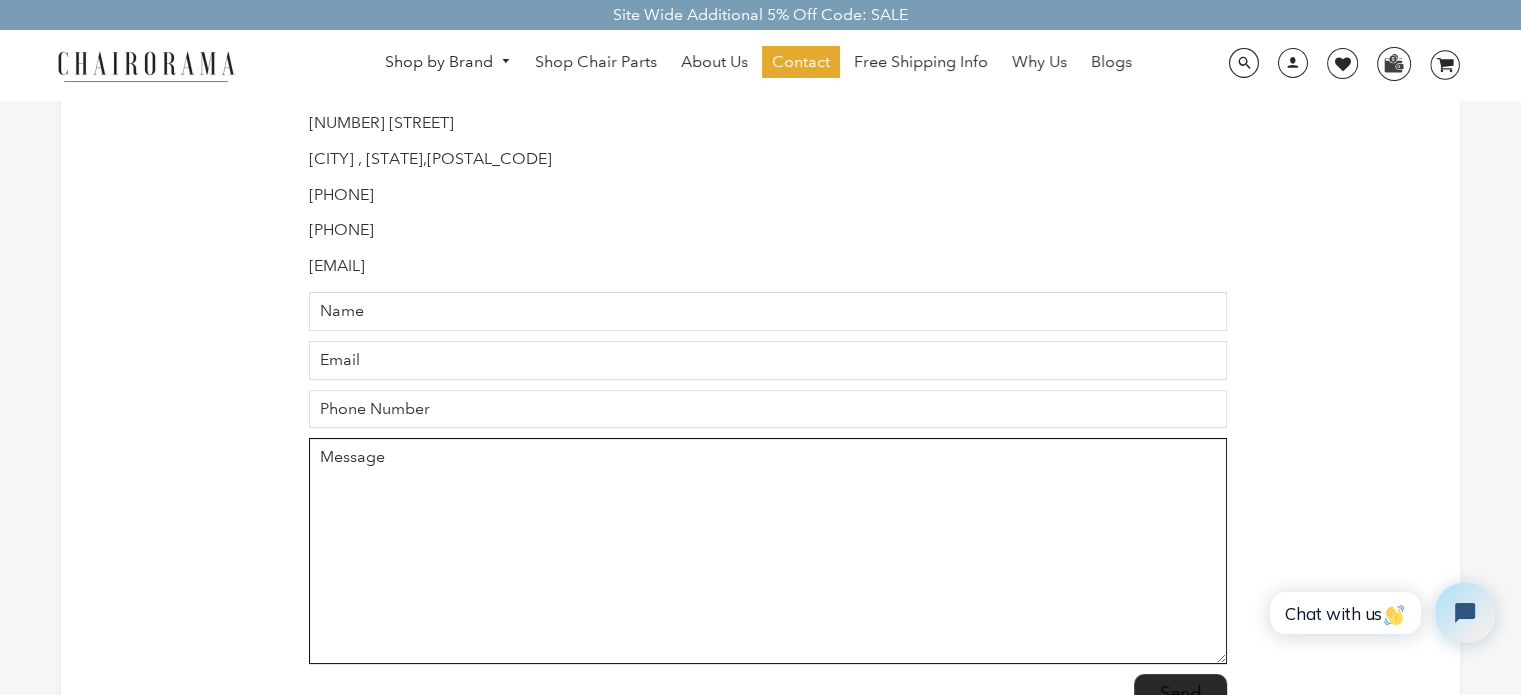 click on "Message" at bounding box center [768, 551] 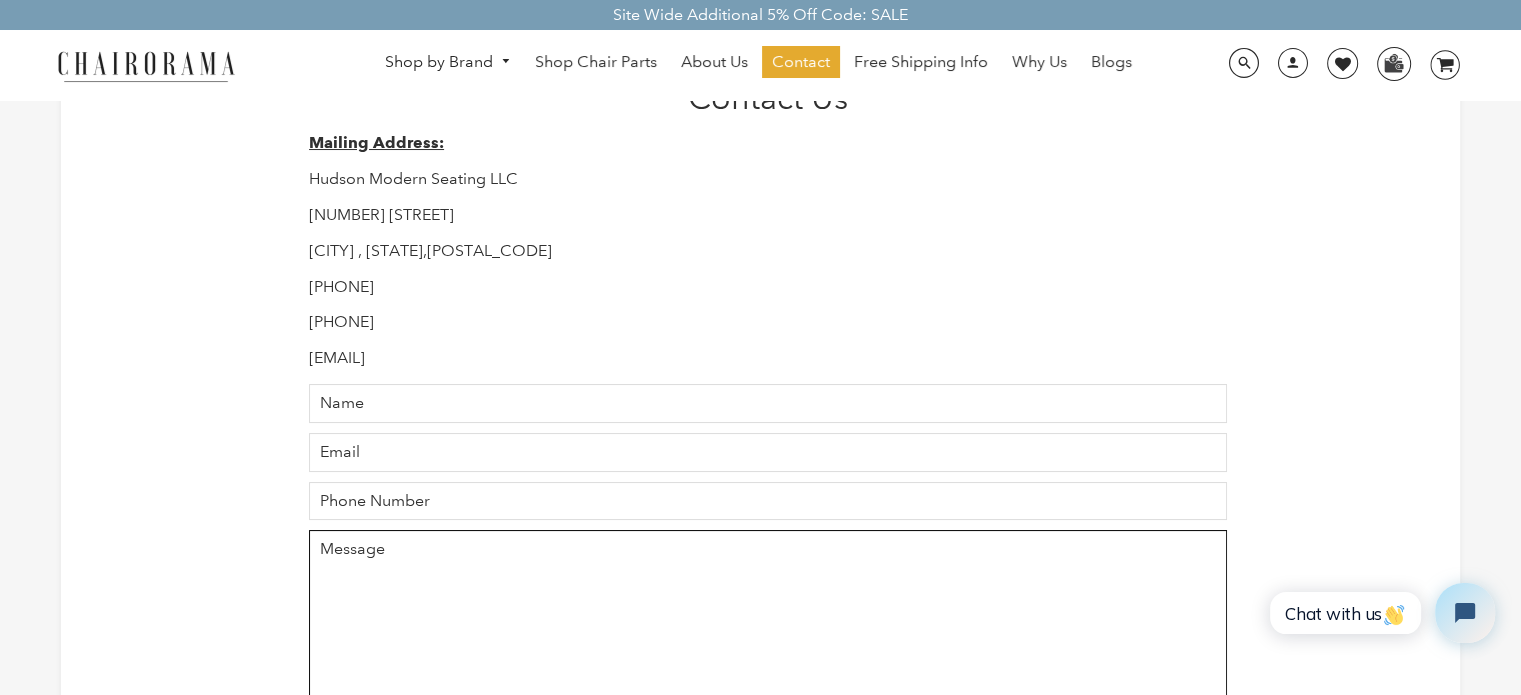 scroll, scrollTop: 3, scrollLeft: 0, axis: vertical 